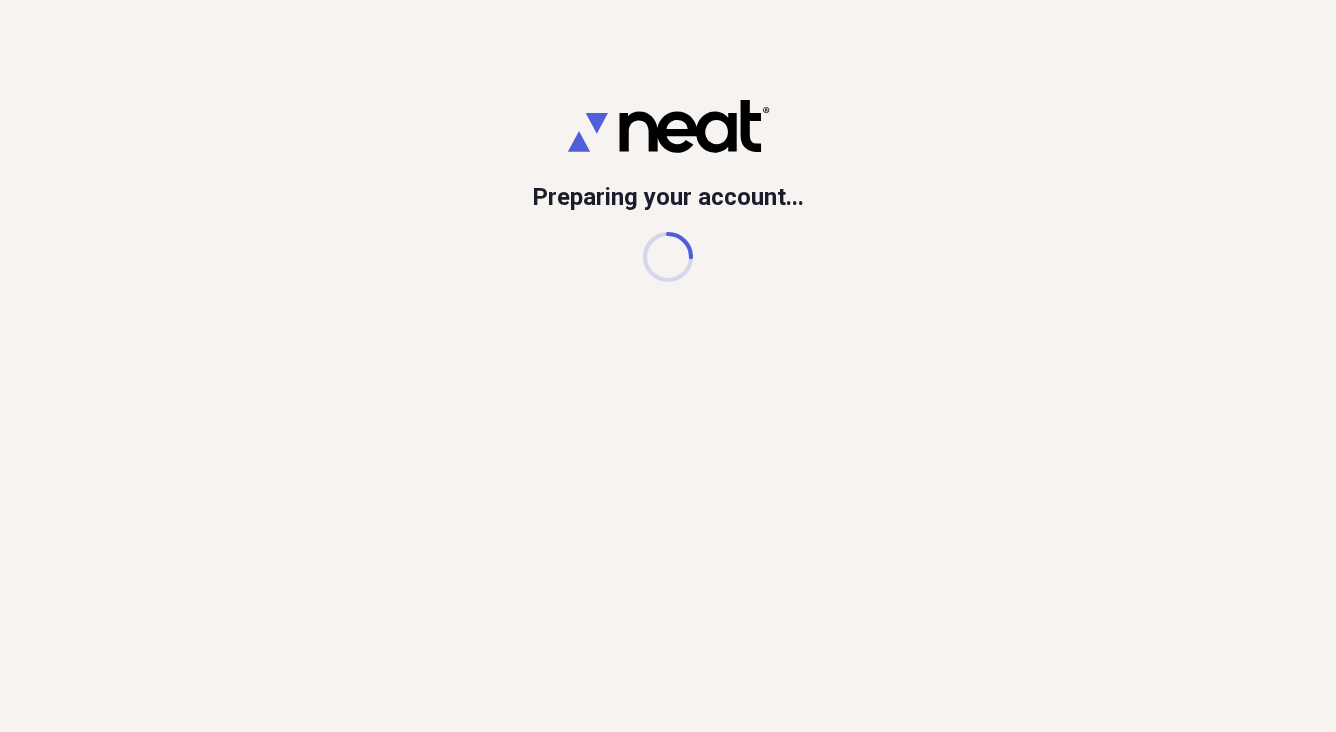 scroll, scrollTop: 0, scrollLeft: 0, axis: both 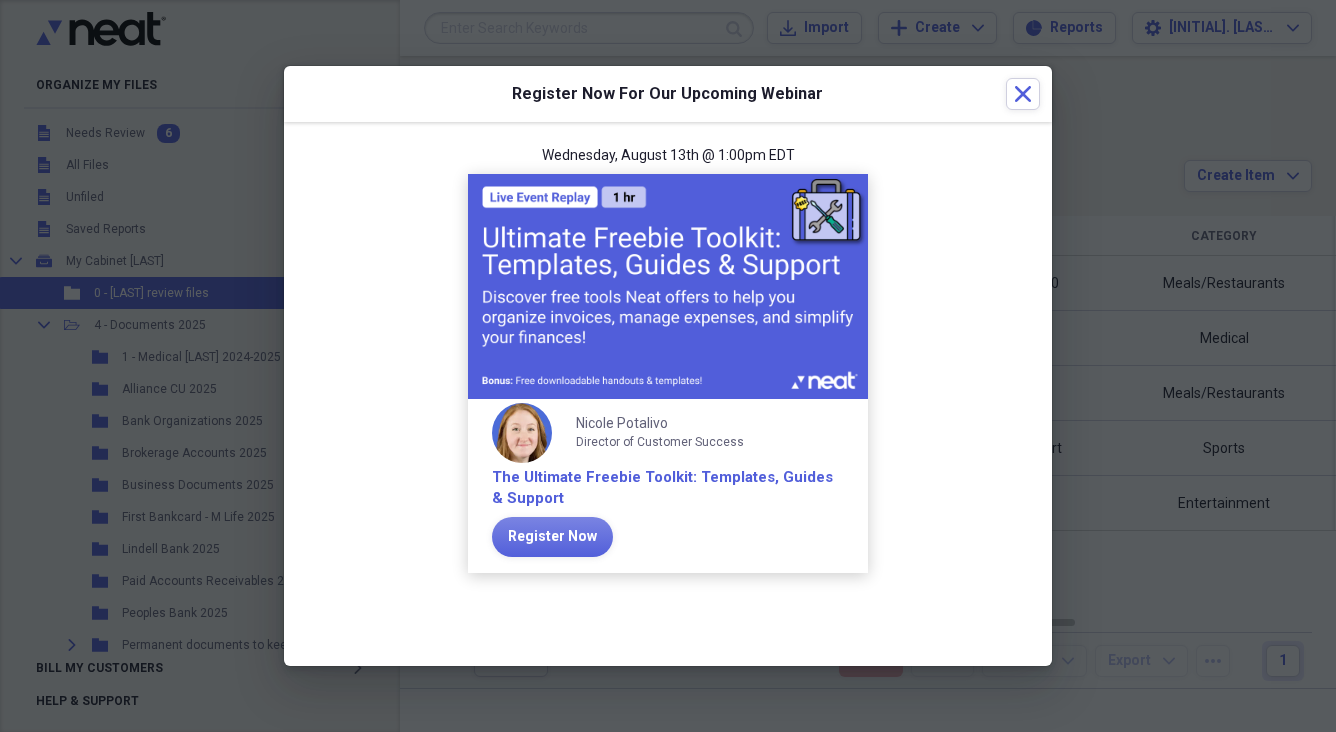 click on "The Ultimate Freebie Toolkit: Templates, Guides & Support" at bounding box center (668, 488) 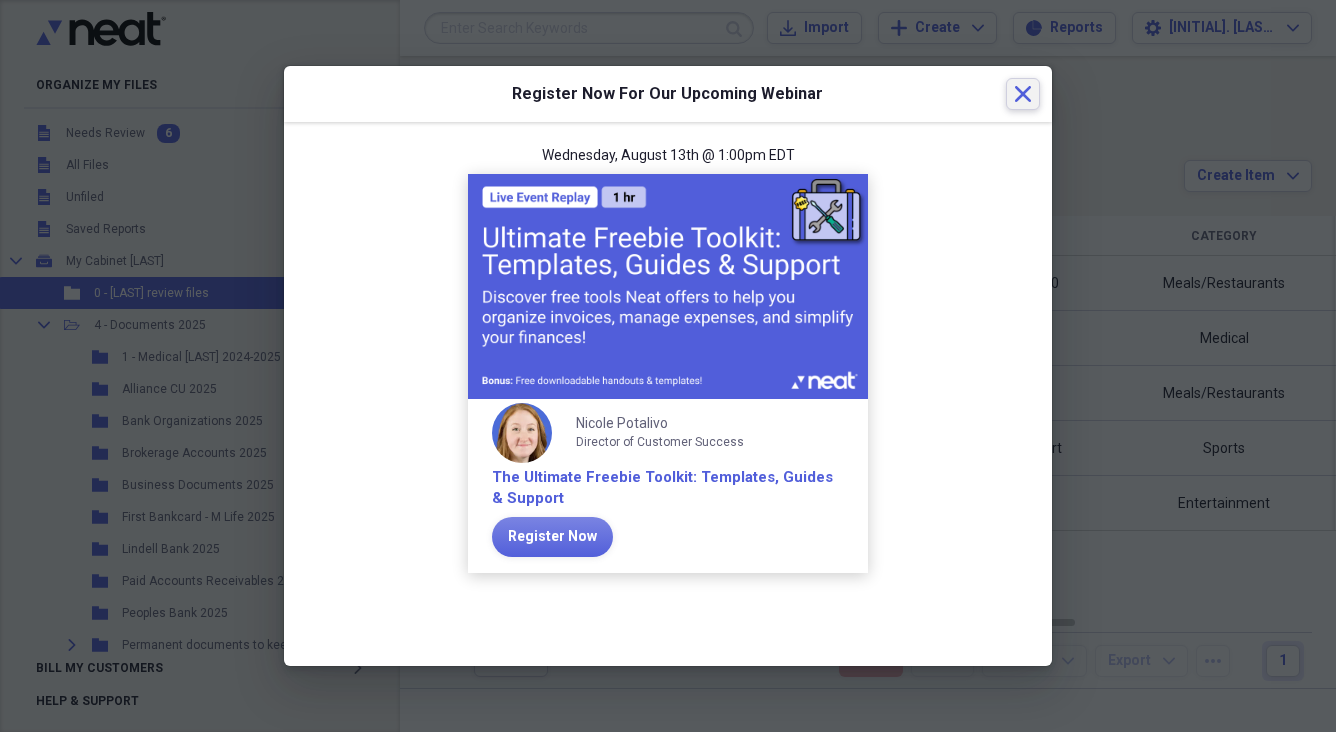 click 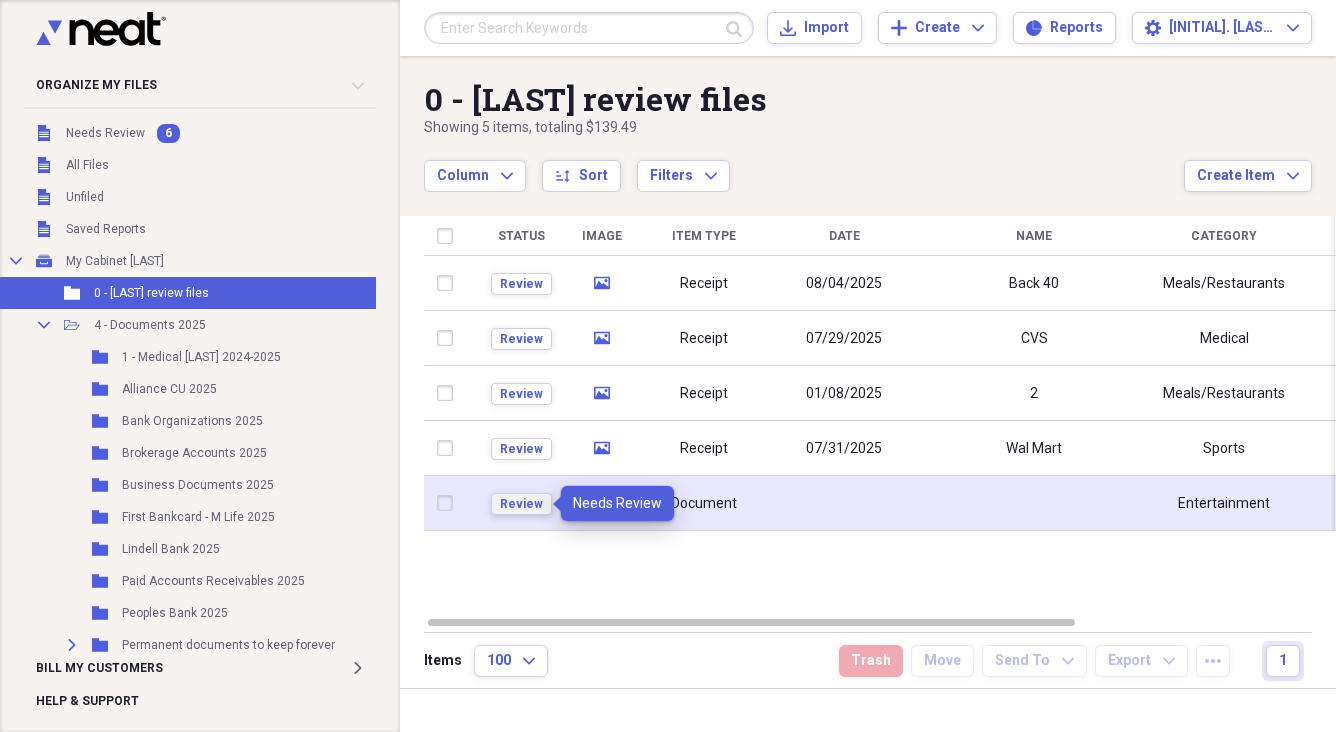 click on "Review" at bounding box center [521, 504] 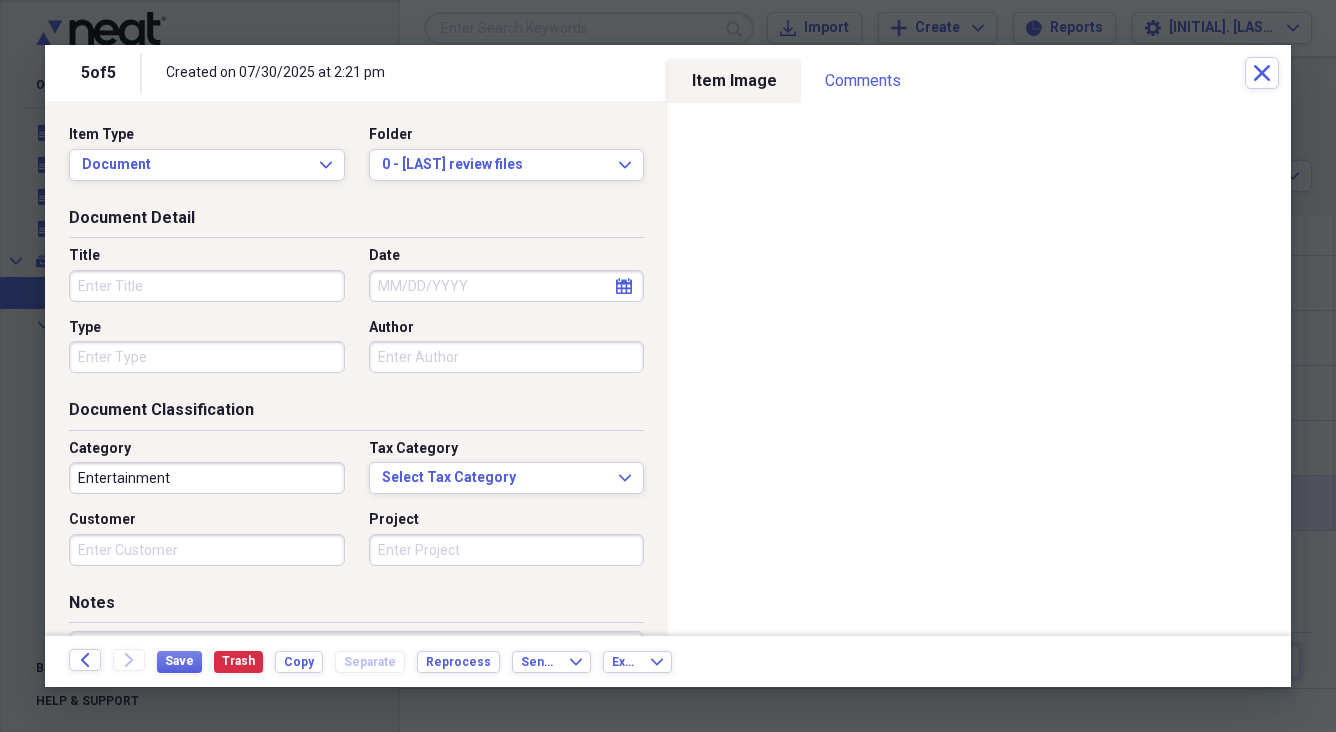 click on "Title" at bounding box center [207, 286] 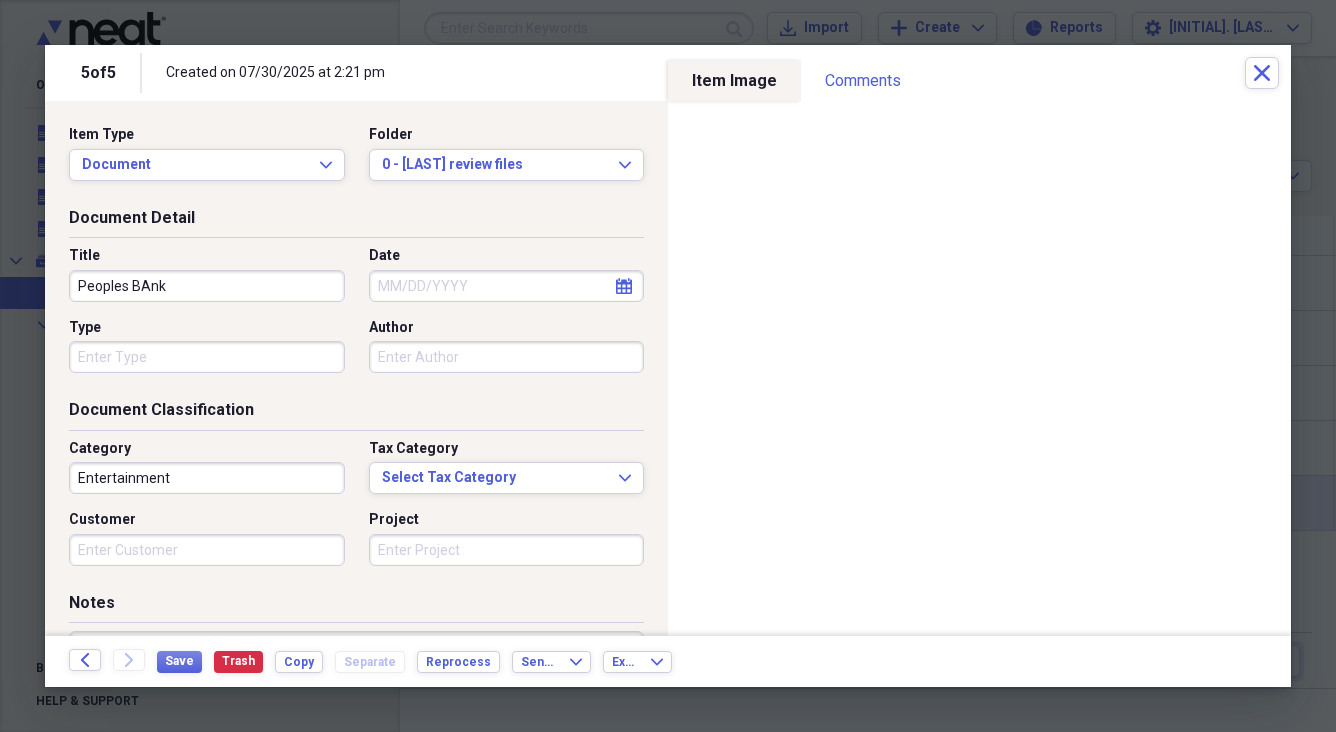 type on "Peoples BAnk" 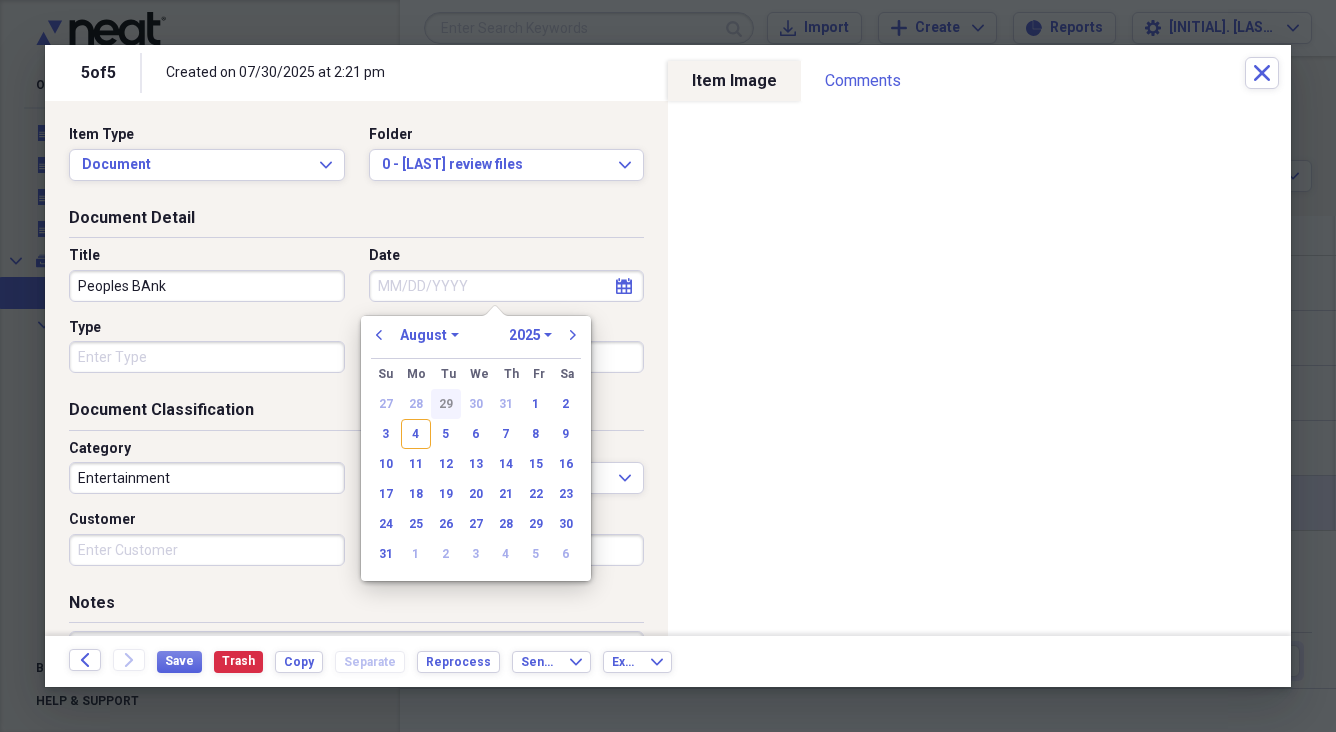 click on "29" at bounding box center (446, 404) 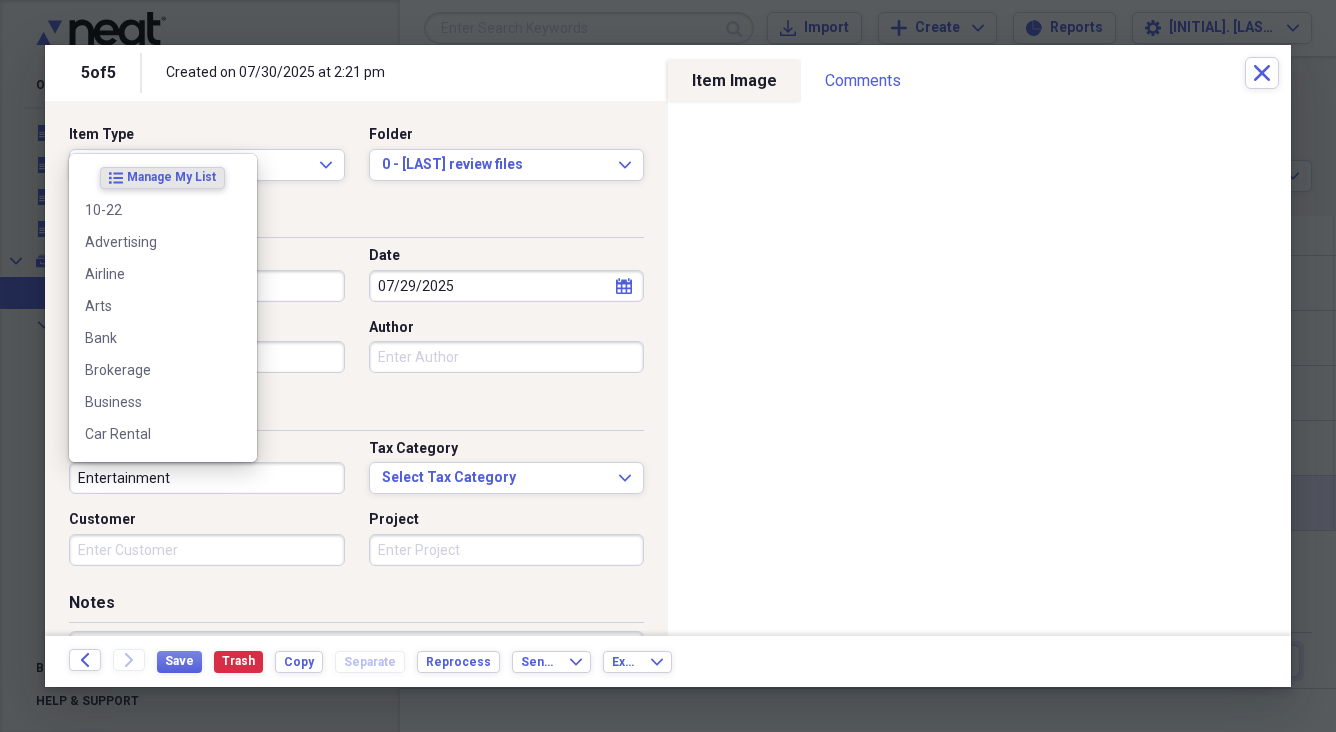 click on "Entertainment" at bounding box center (207, 478) 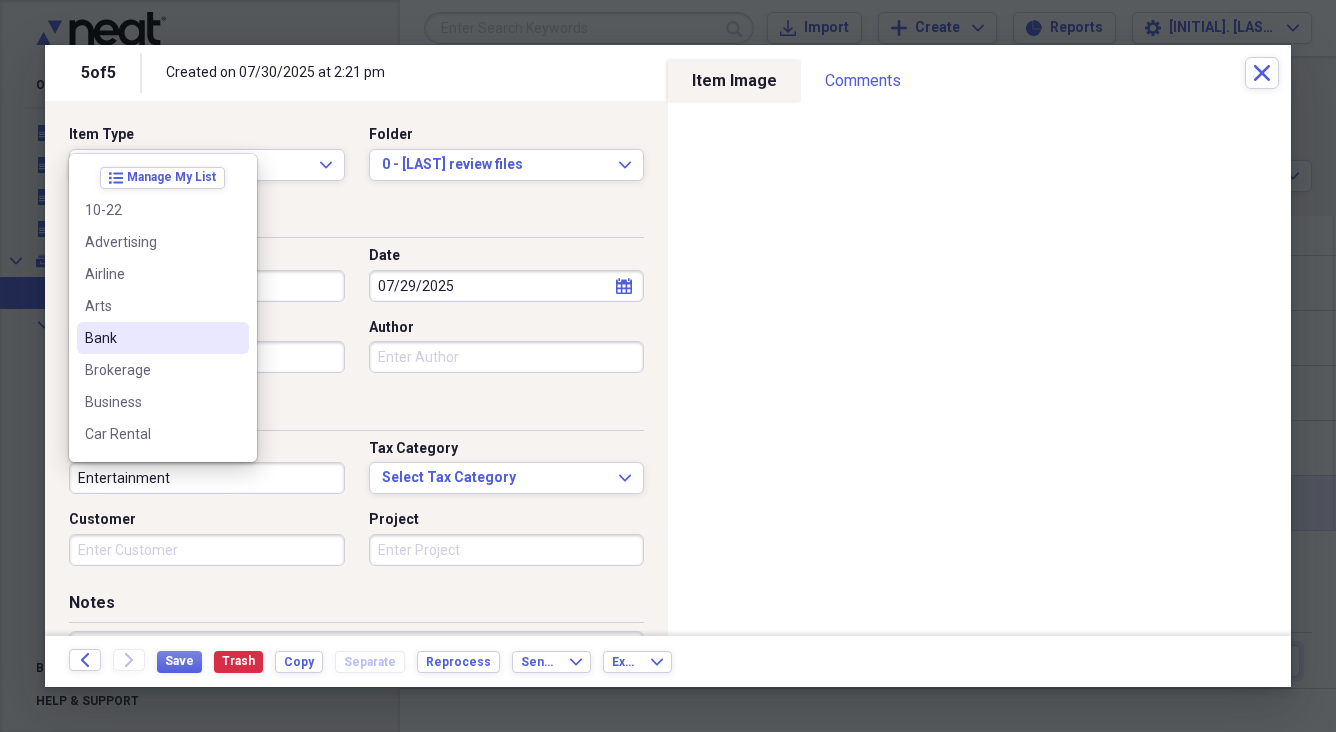 click on "Bank" at bounding box center (151, 338) 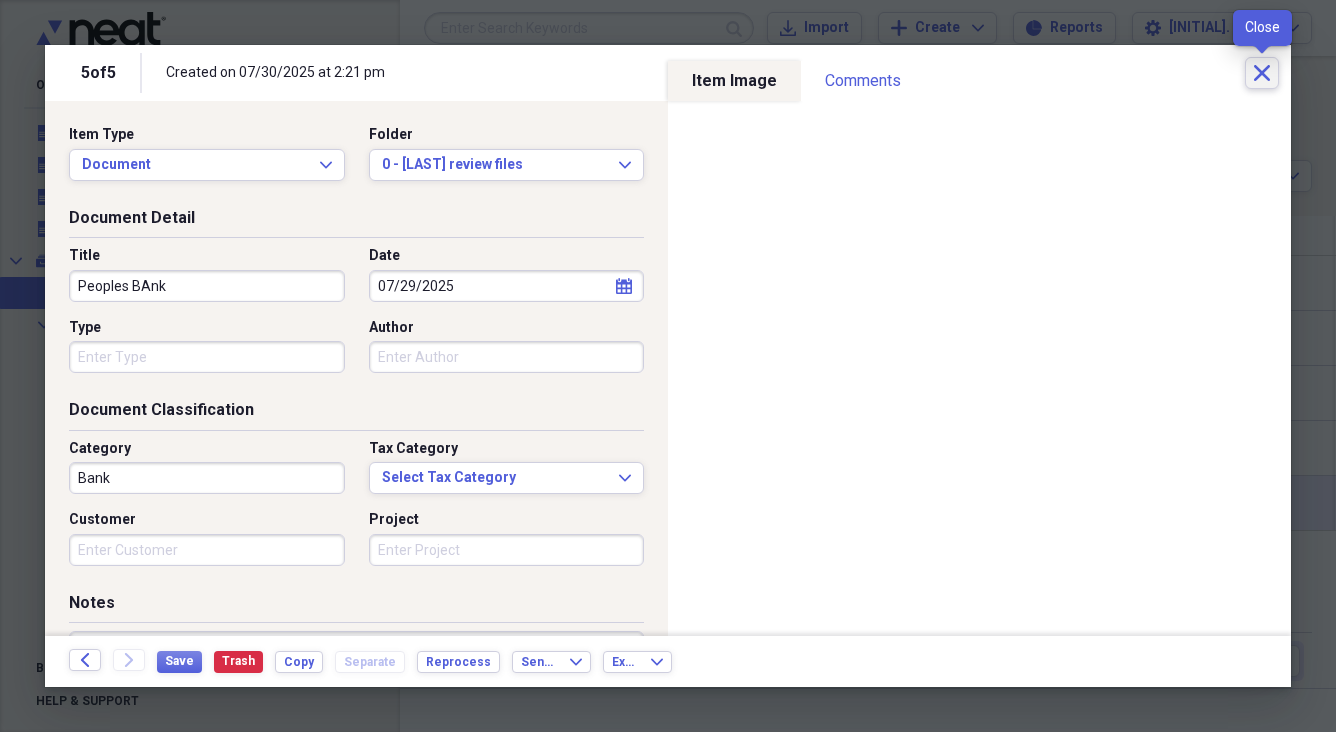 click 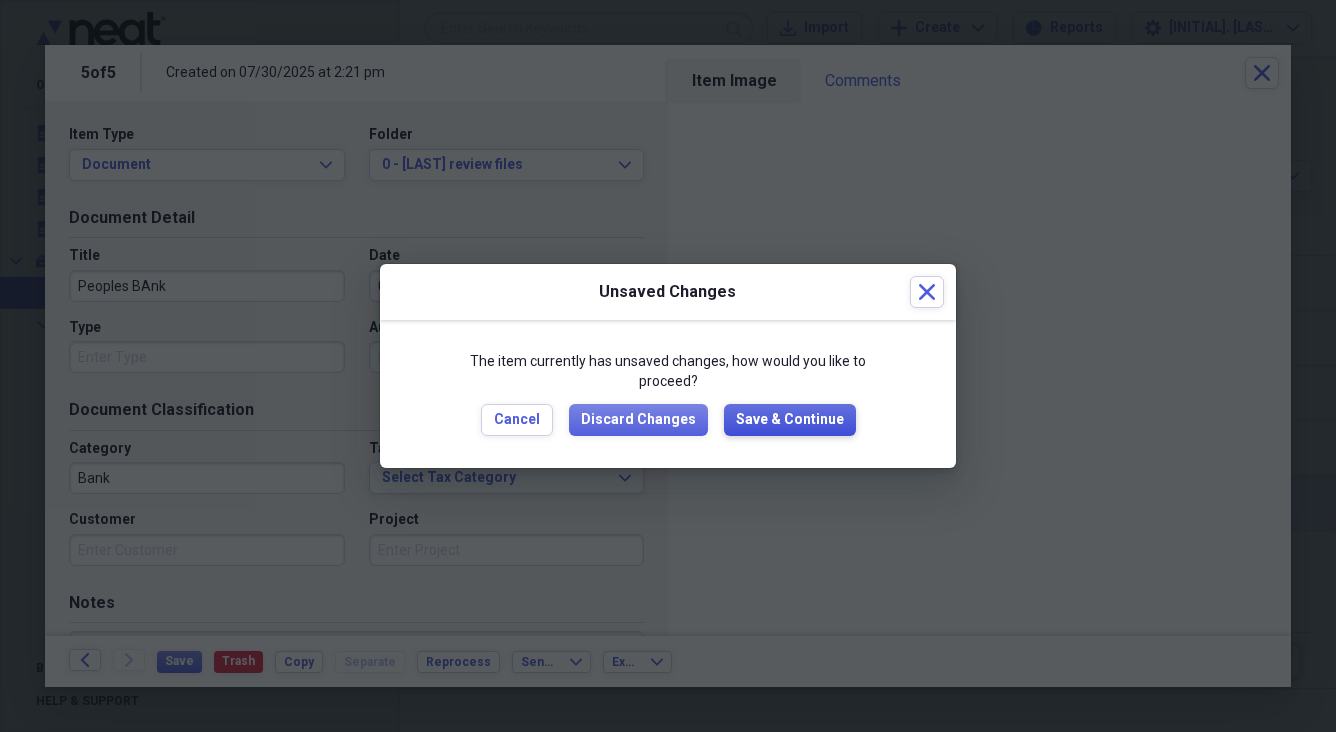 click on "Save & Continue" at bounding box center [790, 420] 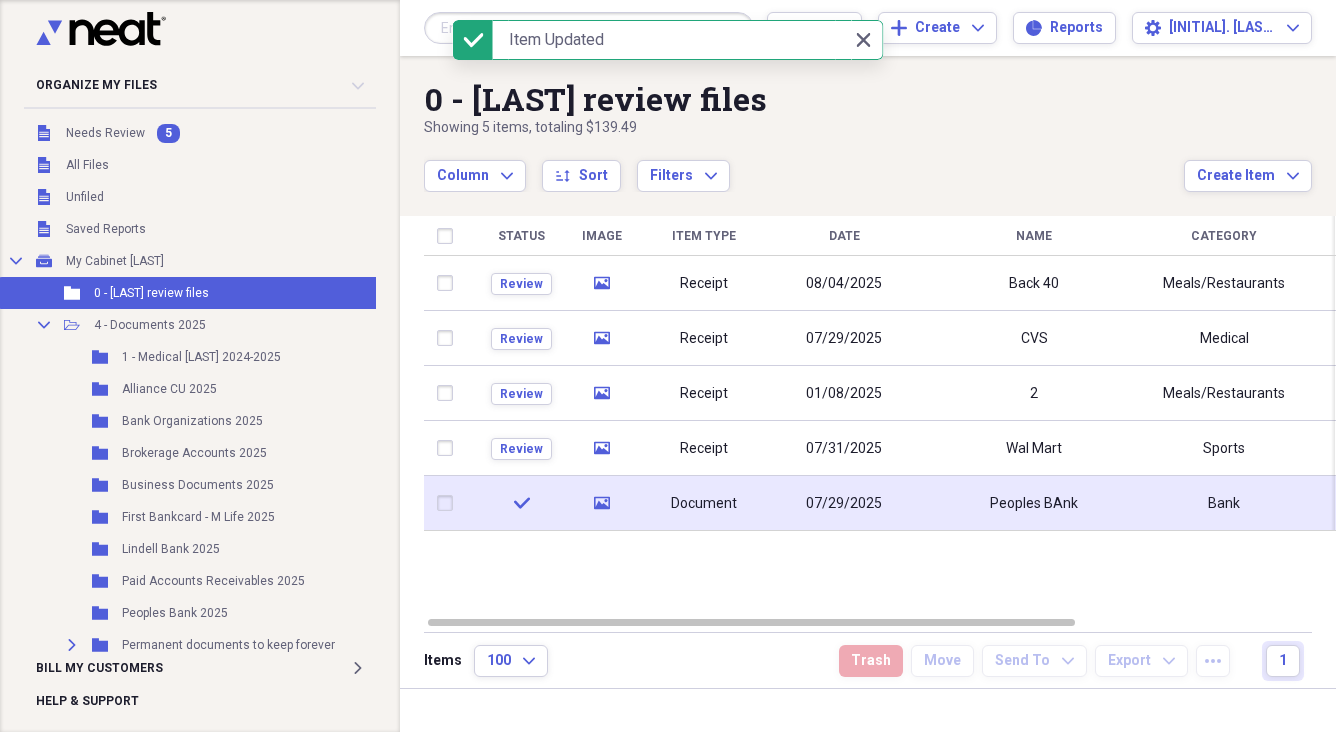 click at bounding box center [449, 503] 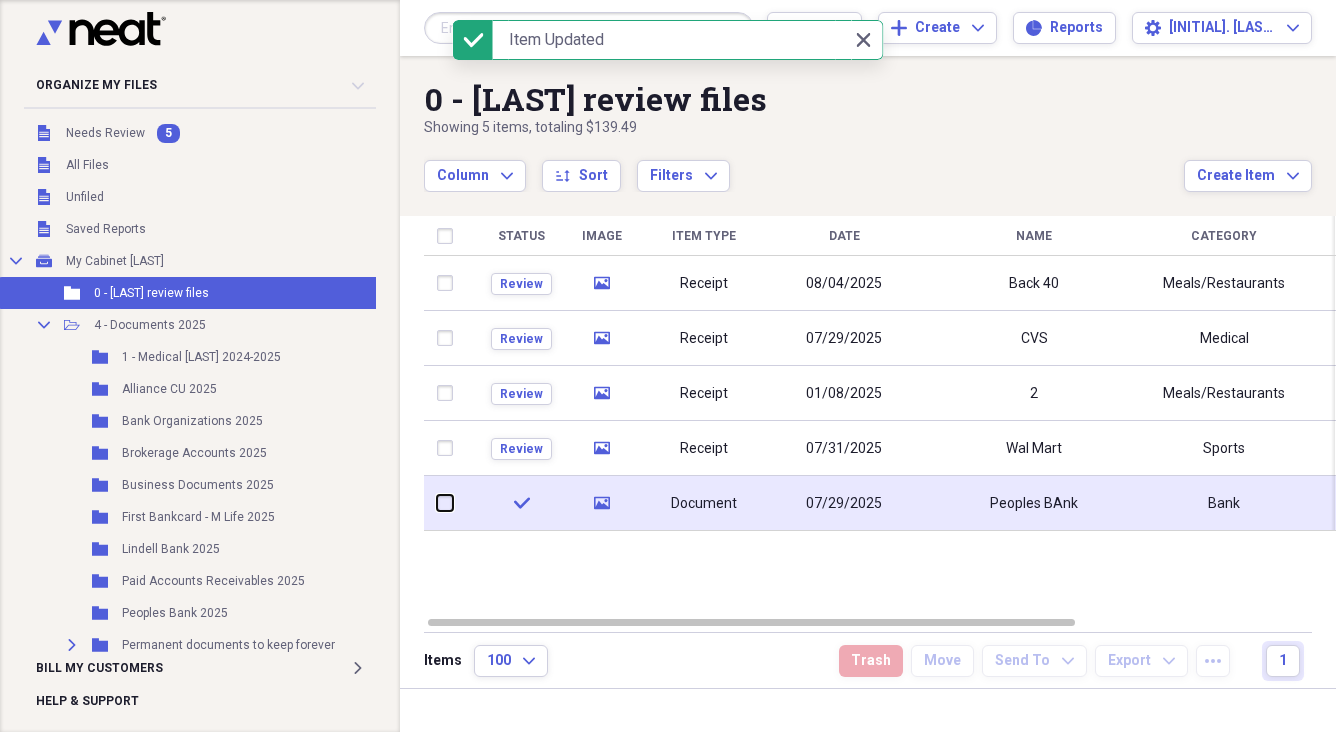 click at bounding box center (437, 503) 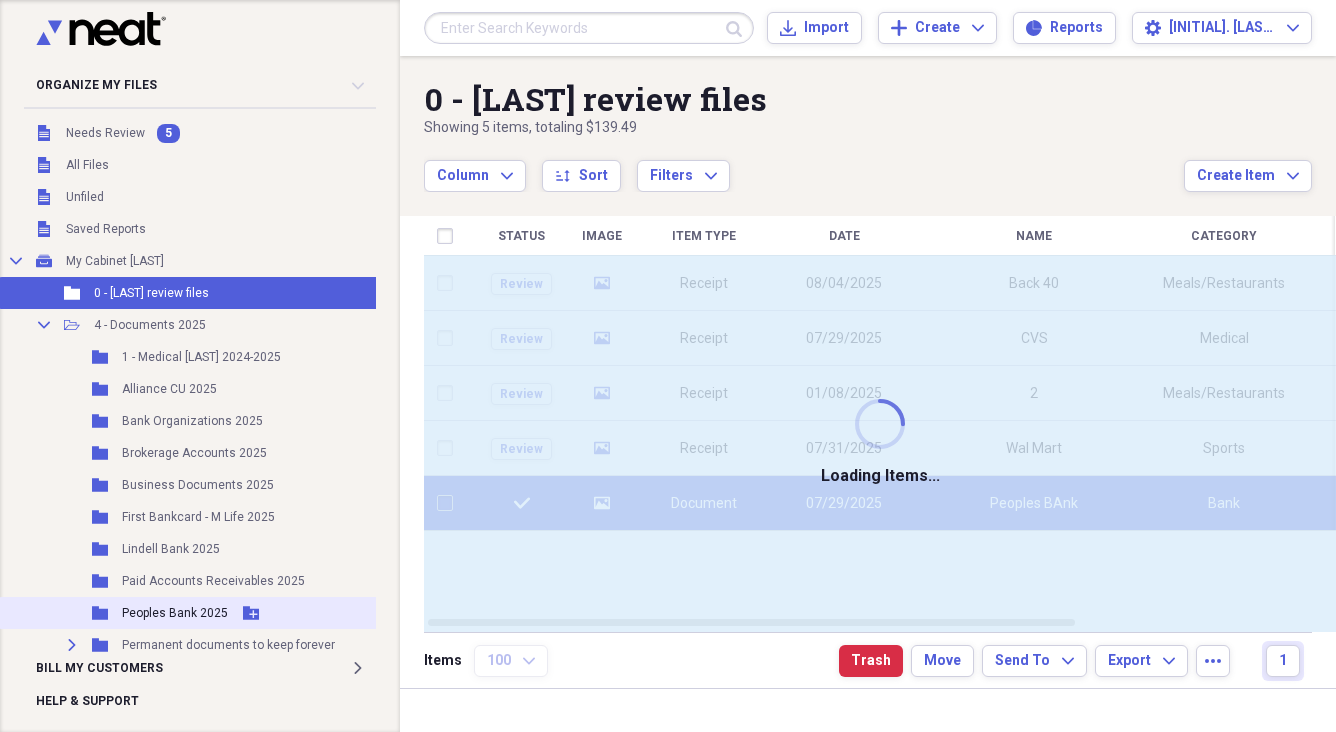 checkbox on "false" 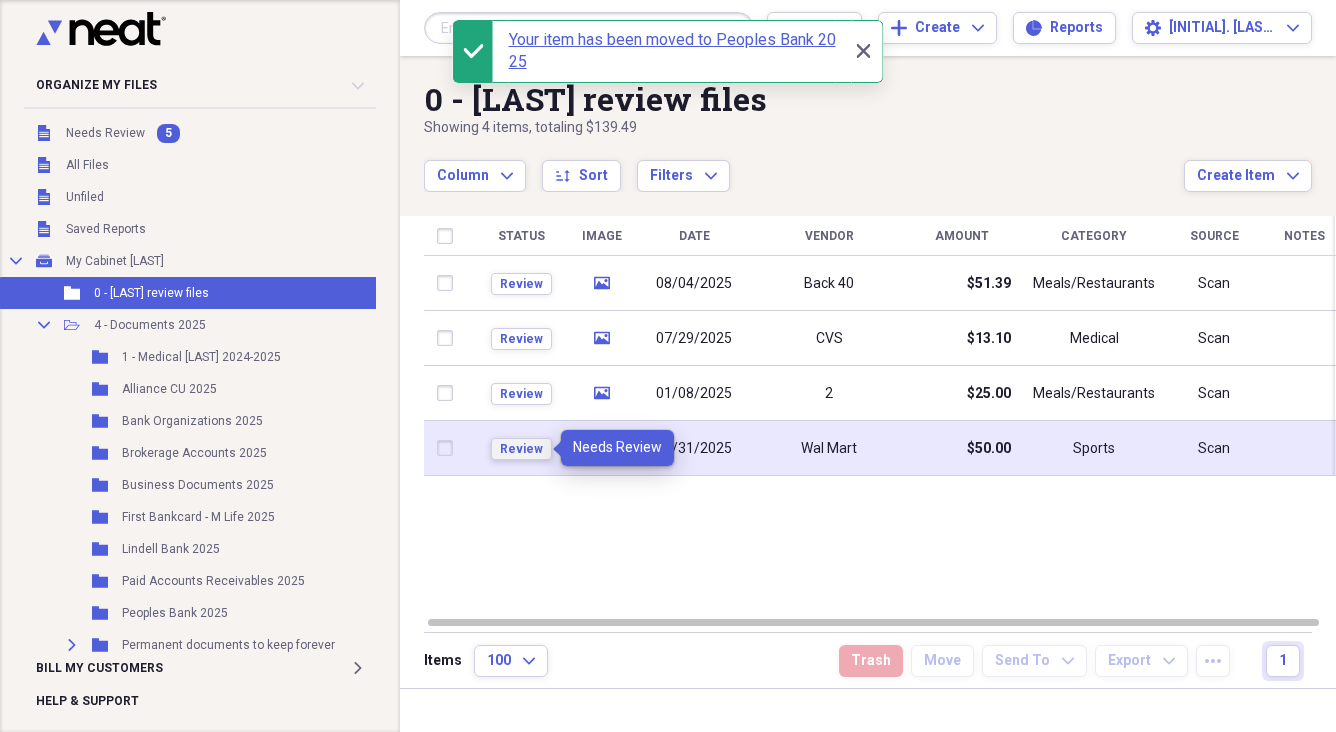 click on "Review" at bounding box center [521, 449] 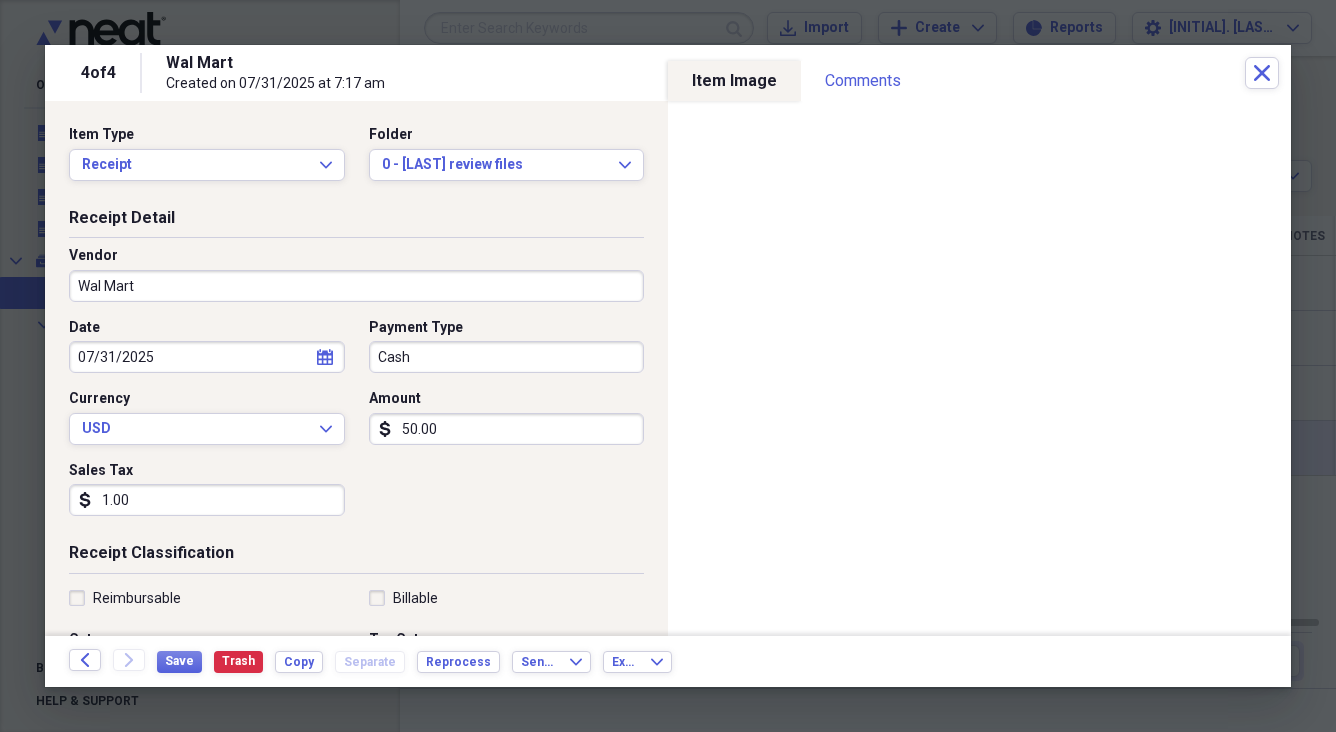 click on "50.00" at bounding box center [507, 429] 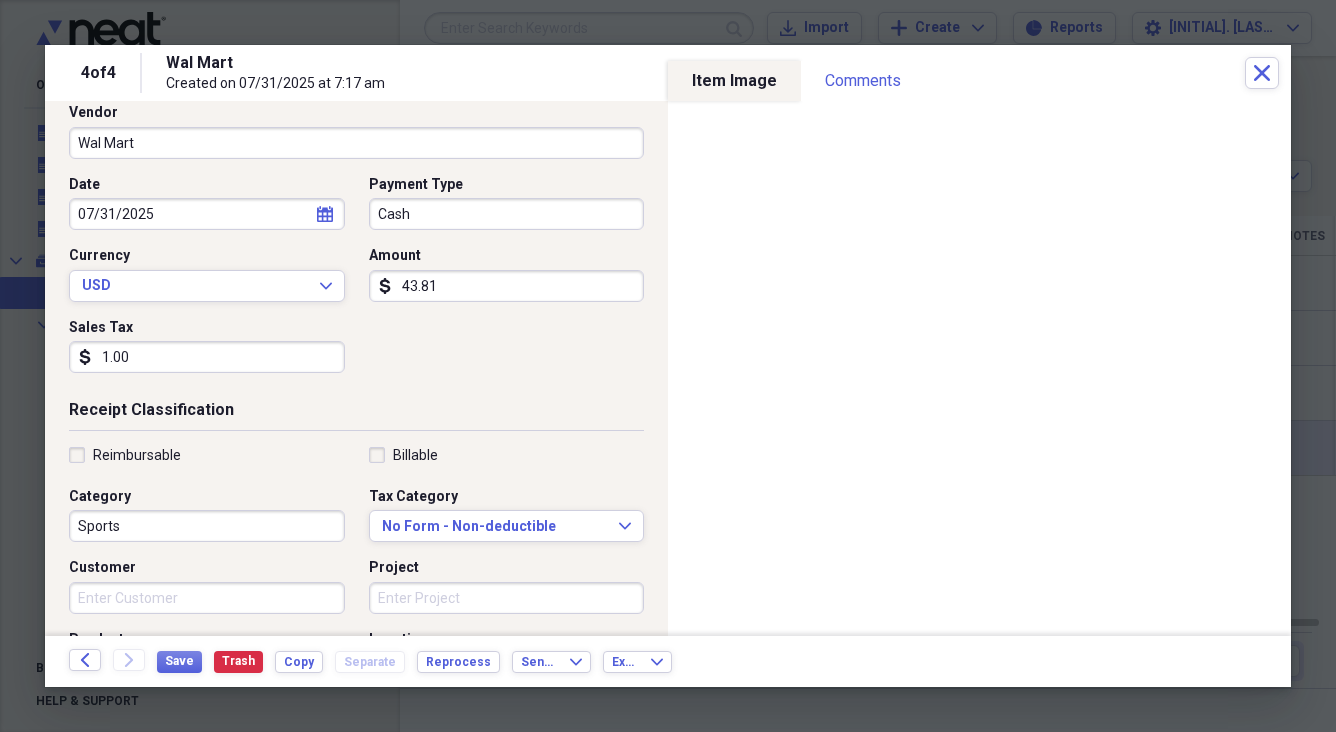 scroll, scrollTop: 200, scrollLeft: 0, axis: vertical 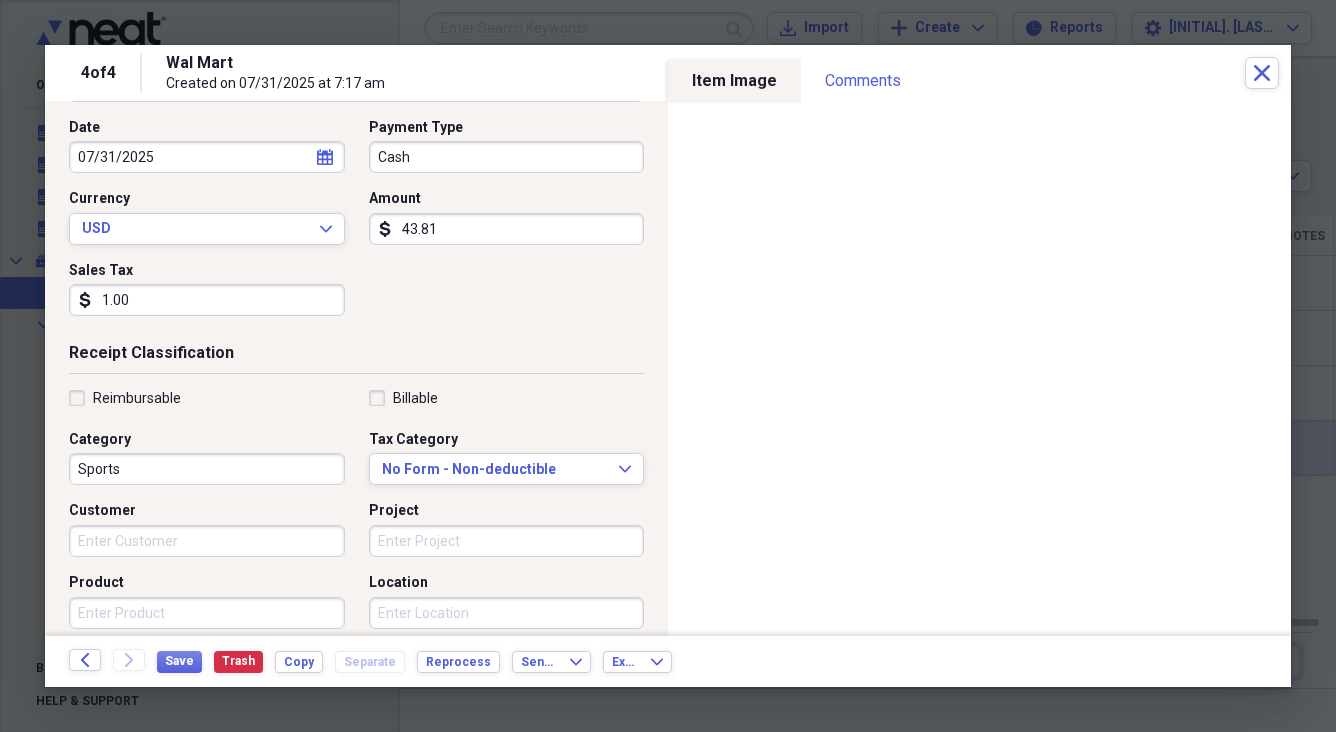 type on "43.81" 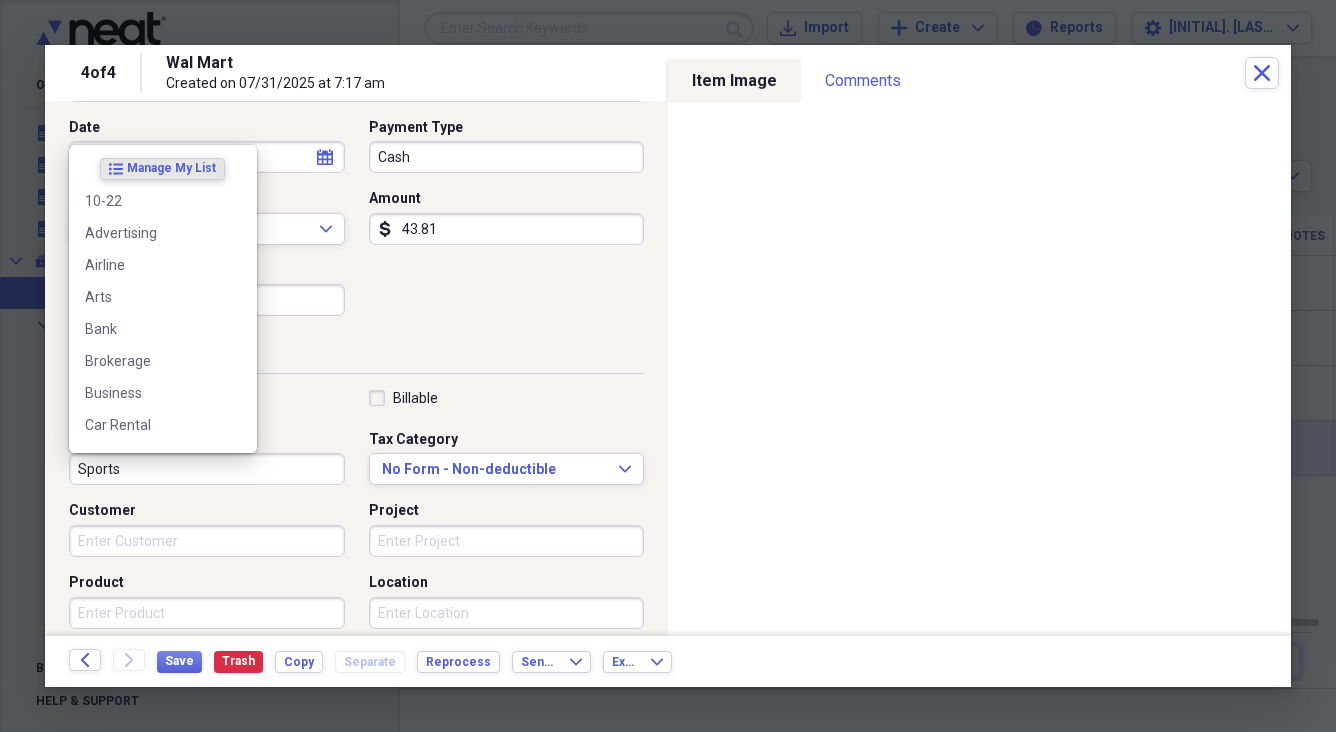 click on "Sports" at bounding box center [207, 469] 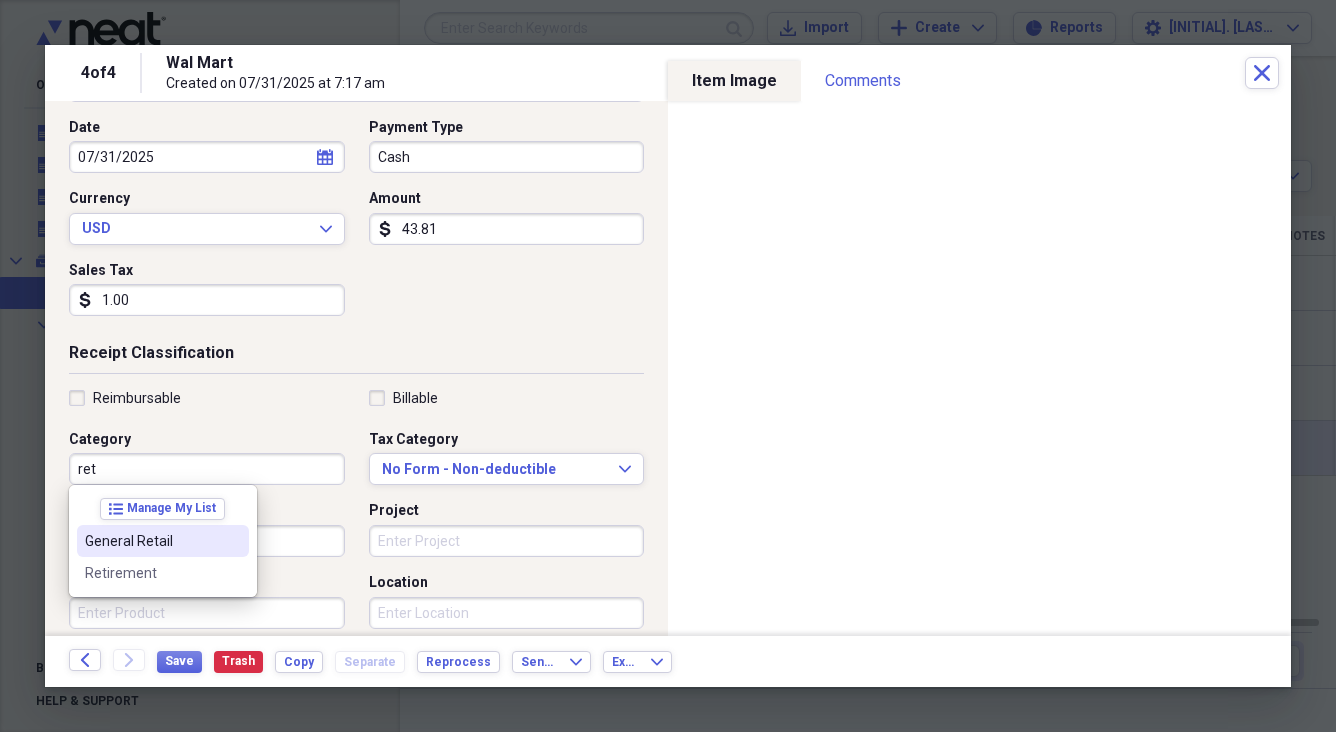 click on "General Retail" at bounding box center [151, 541] 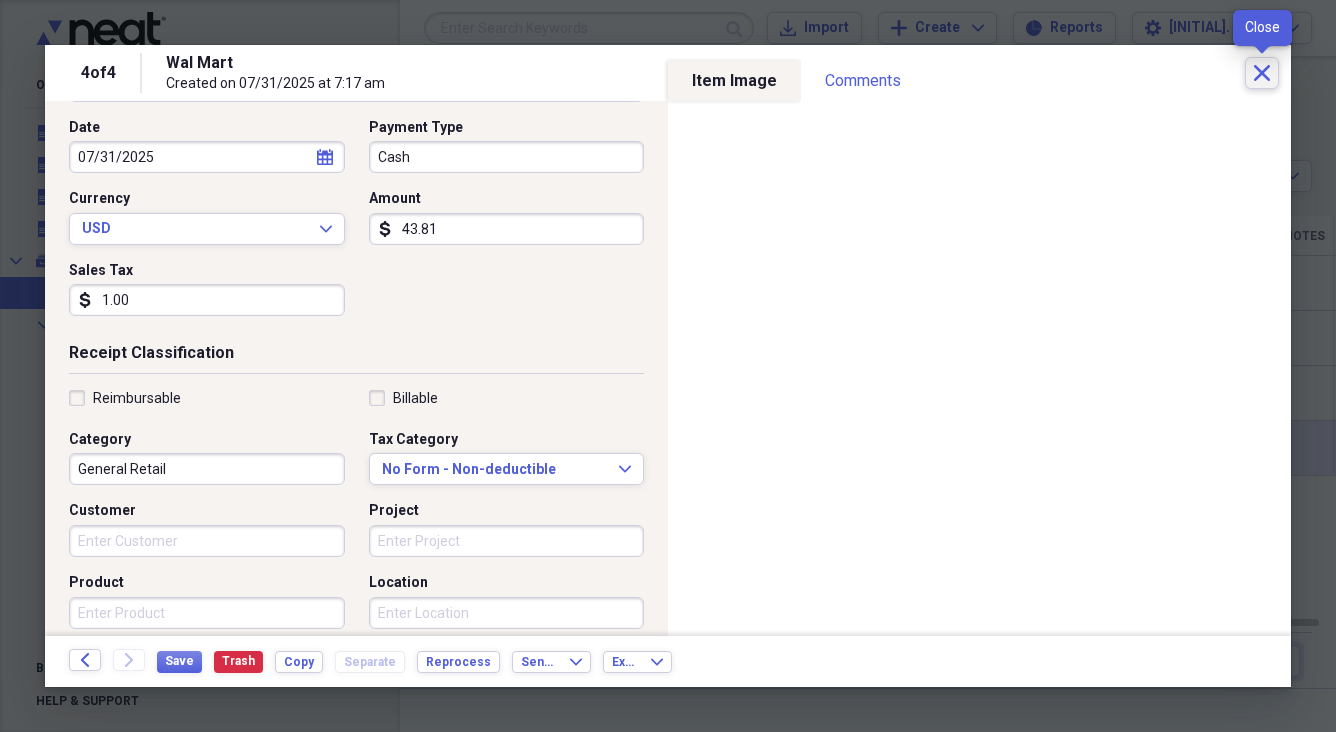 click on "Close" at bounding box center (1262, 73) 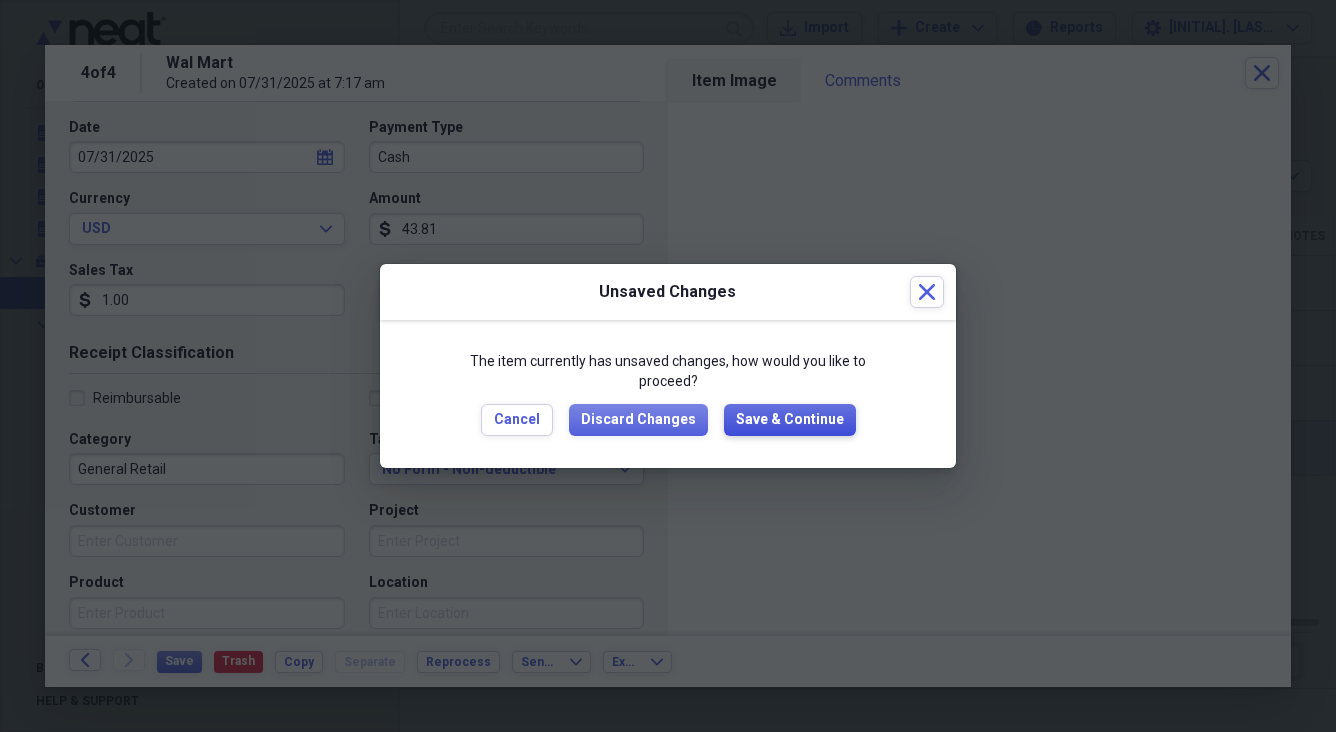 click on "Save & Continue" at bounding box center (790, 420) 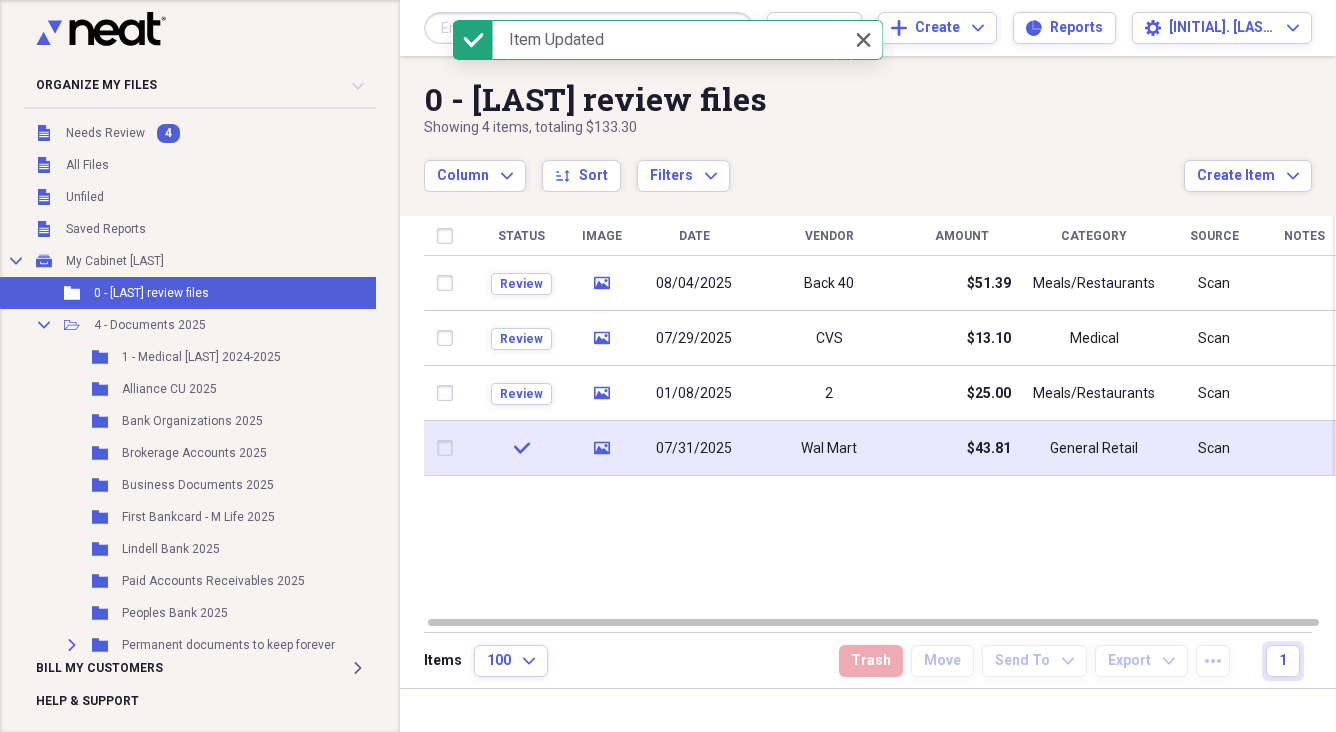 click at bounding box center [449, 448] 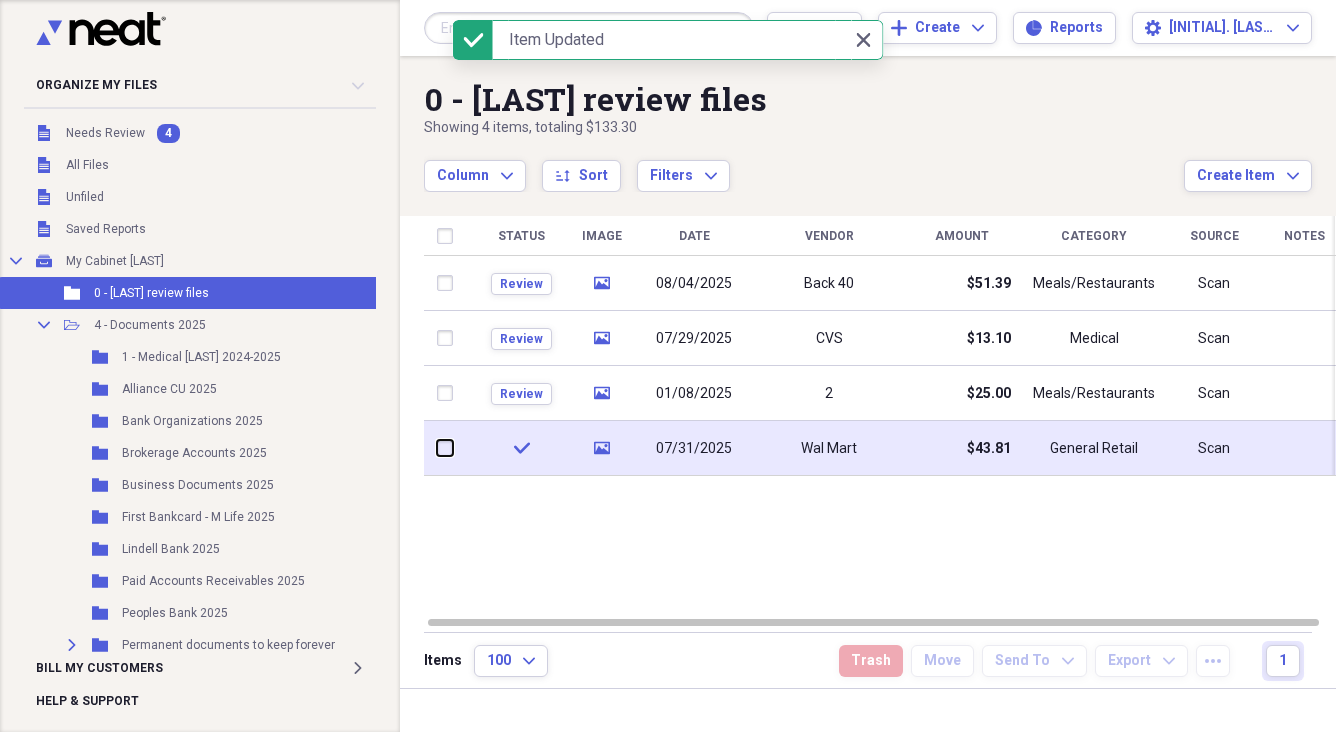 click at bounding box center (437, 448) 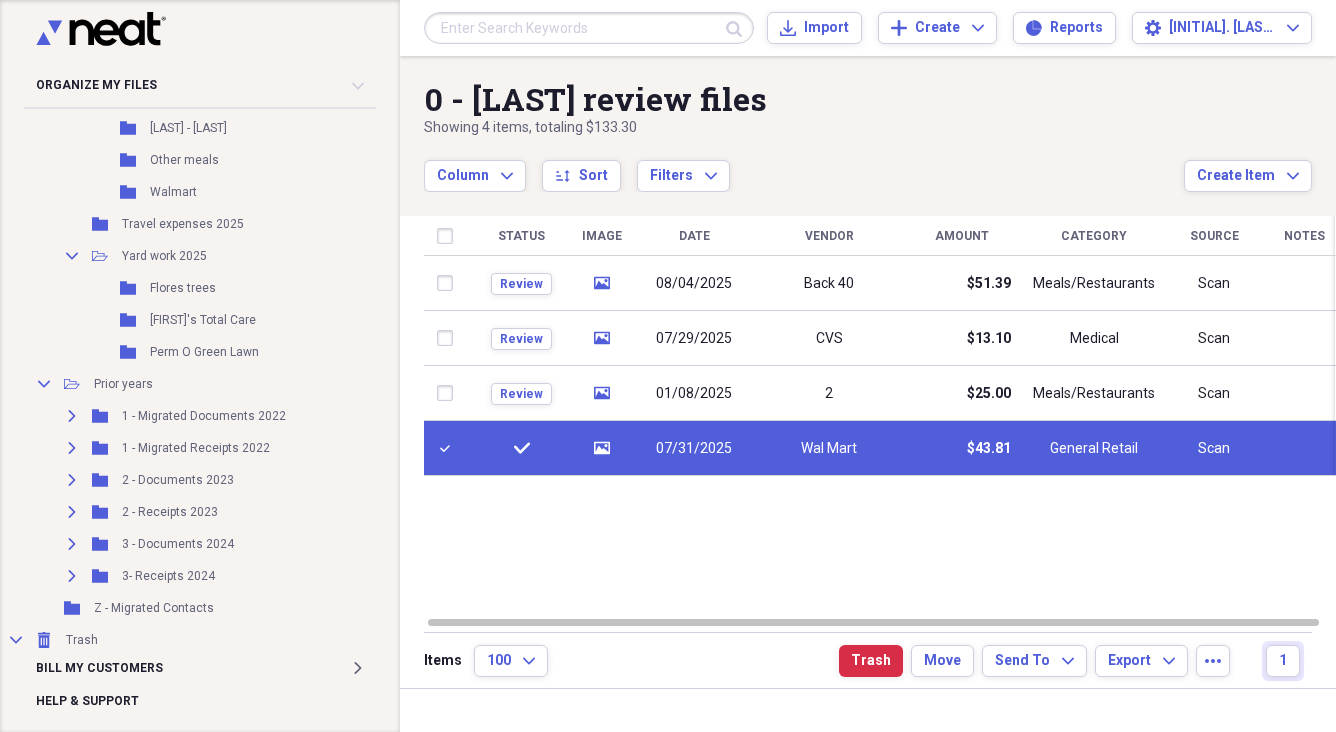 scroll, scrollTop: 1636, scrollLeft: 0, axis: vertical 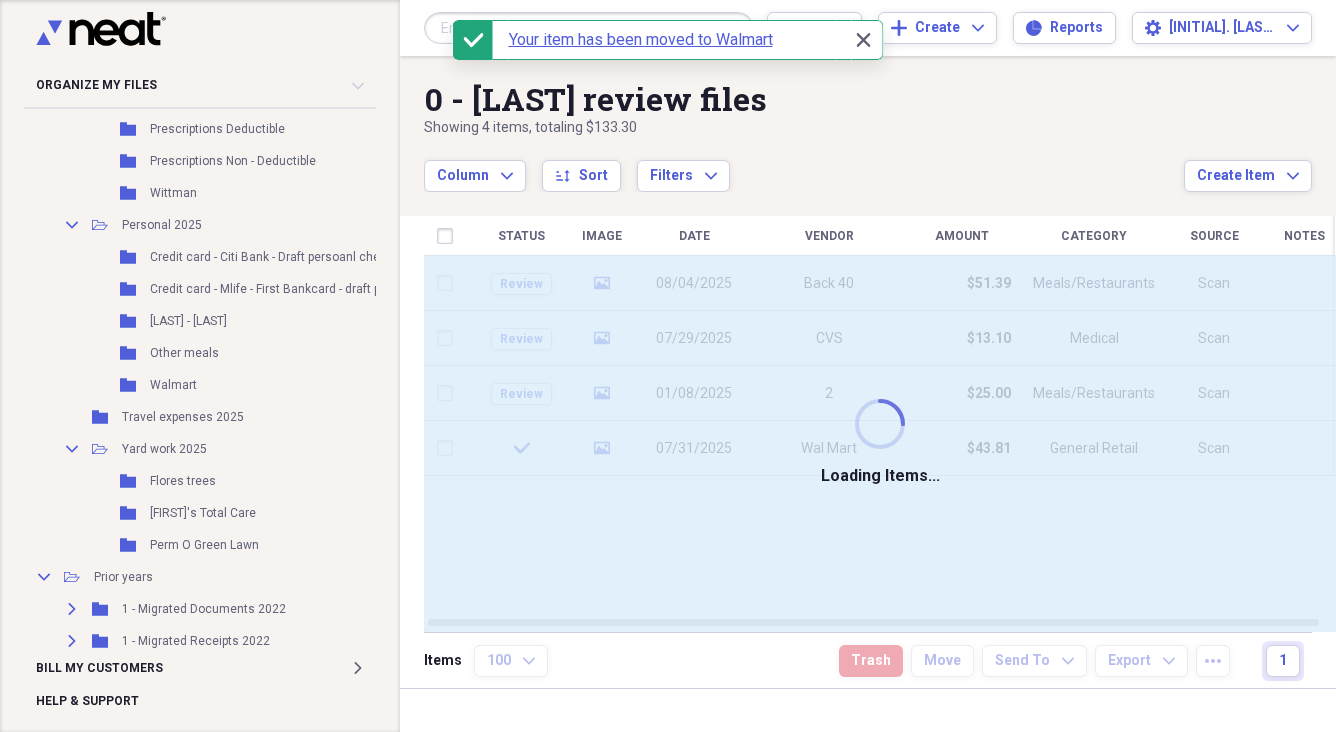 checkbox on "false" 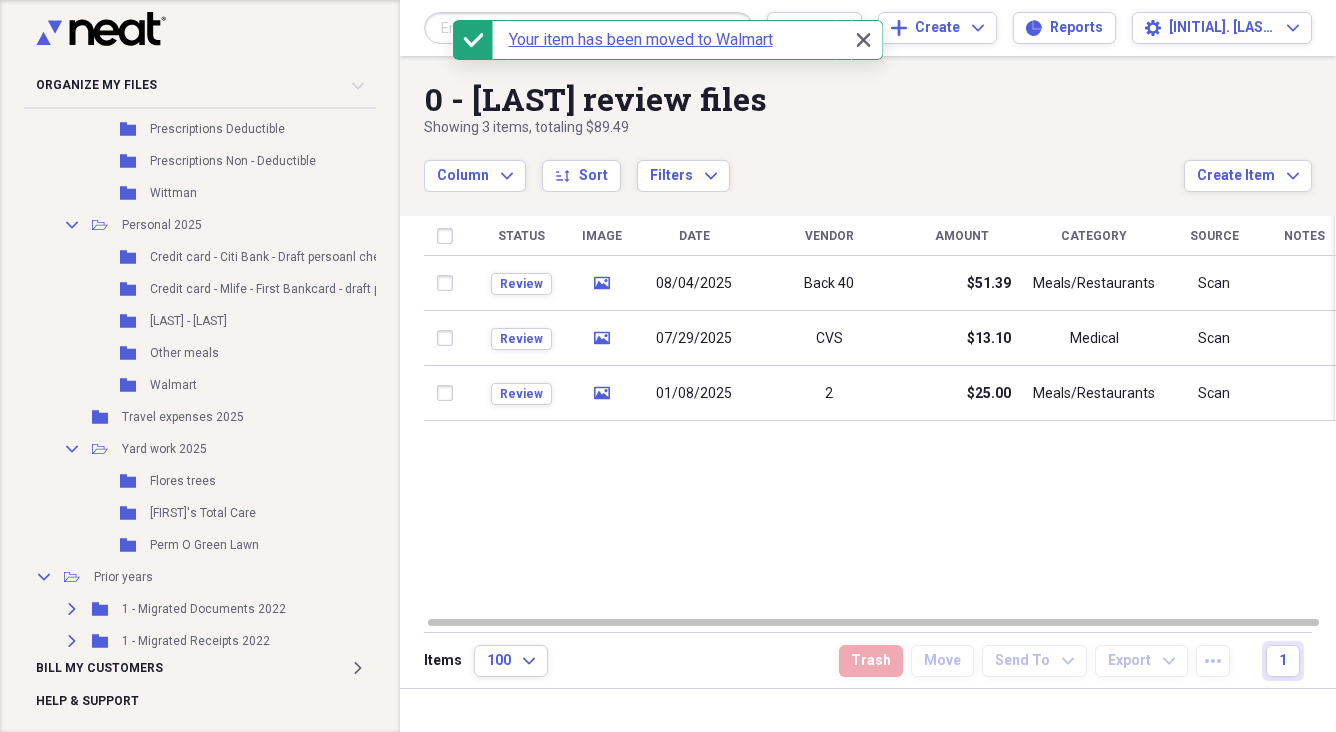 click on "01/08/2025" at bounding box center (694, 394) 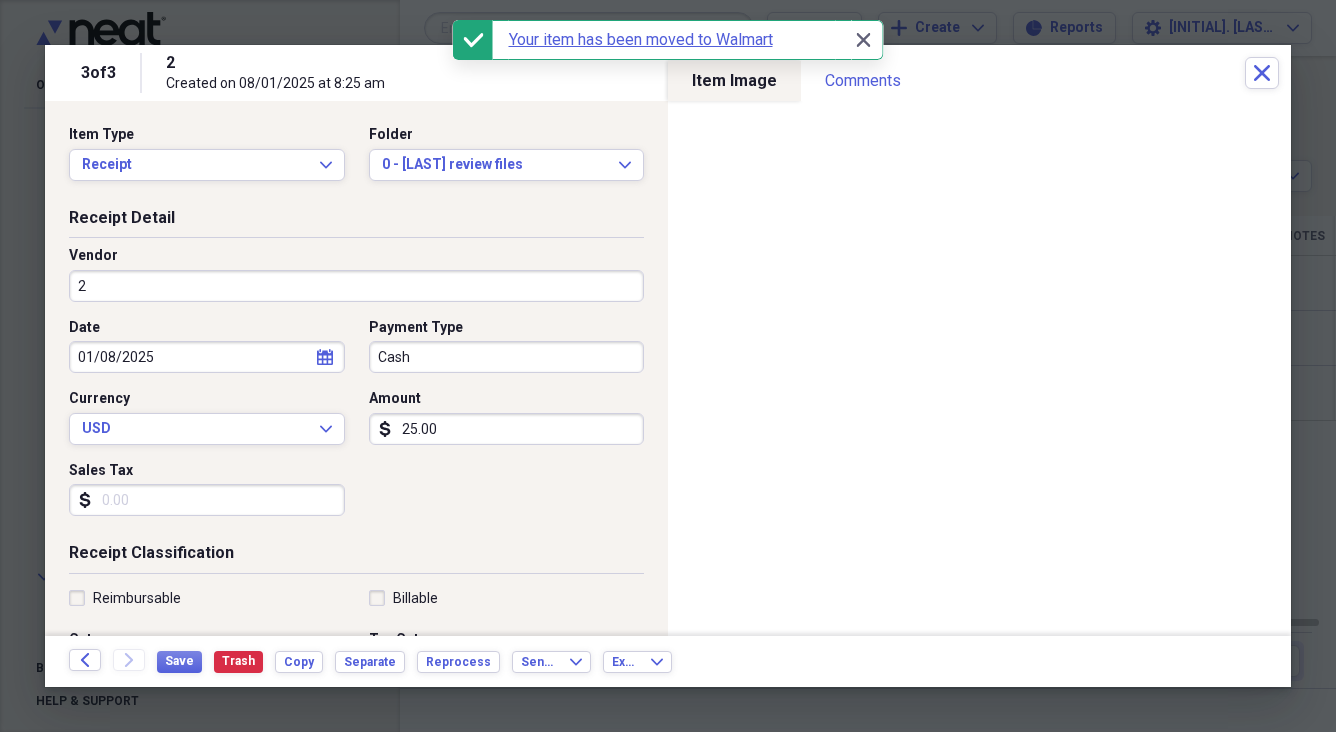 click on "Receipt Detail" at bounding box center [356, 222] 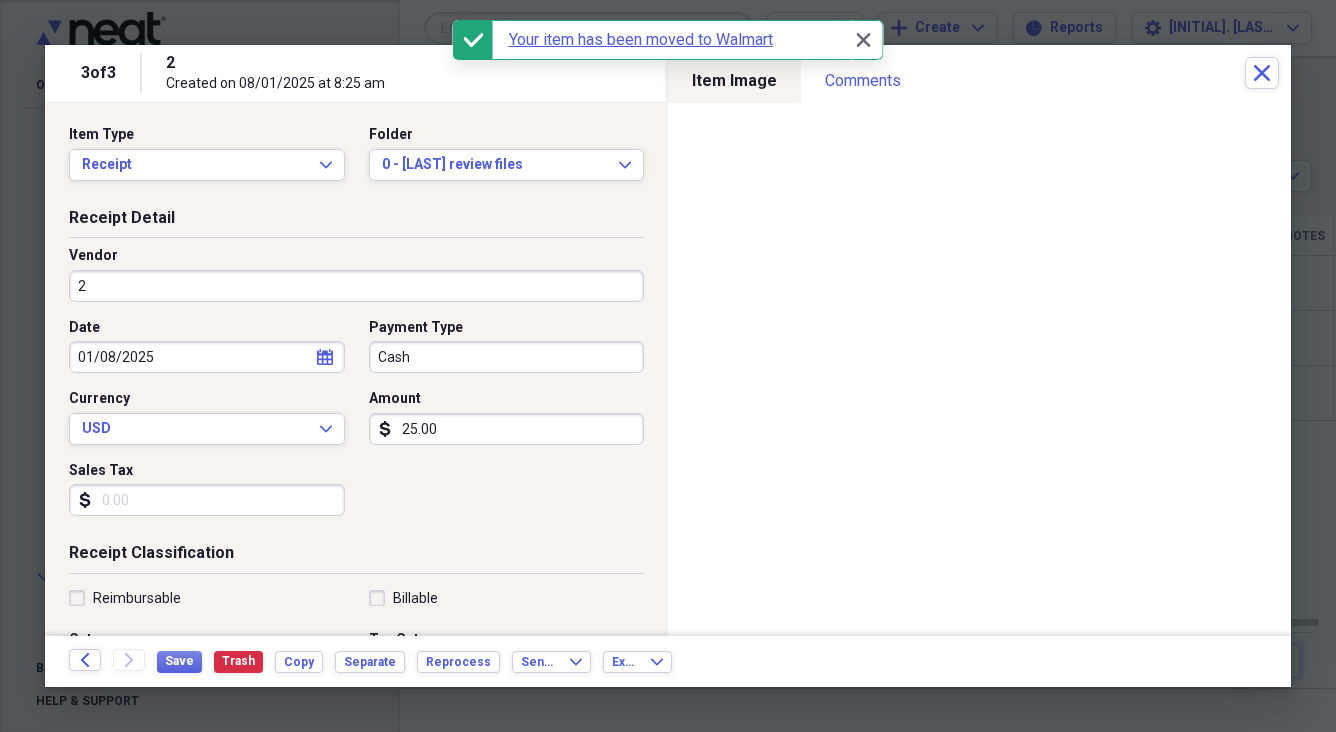 click on "2" at bounding box center [356, 286] 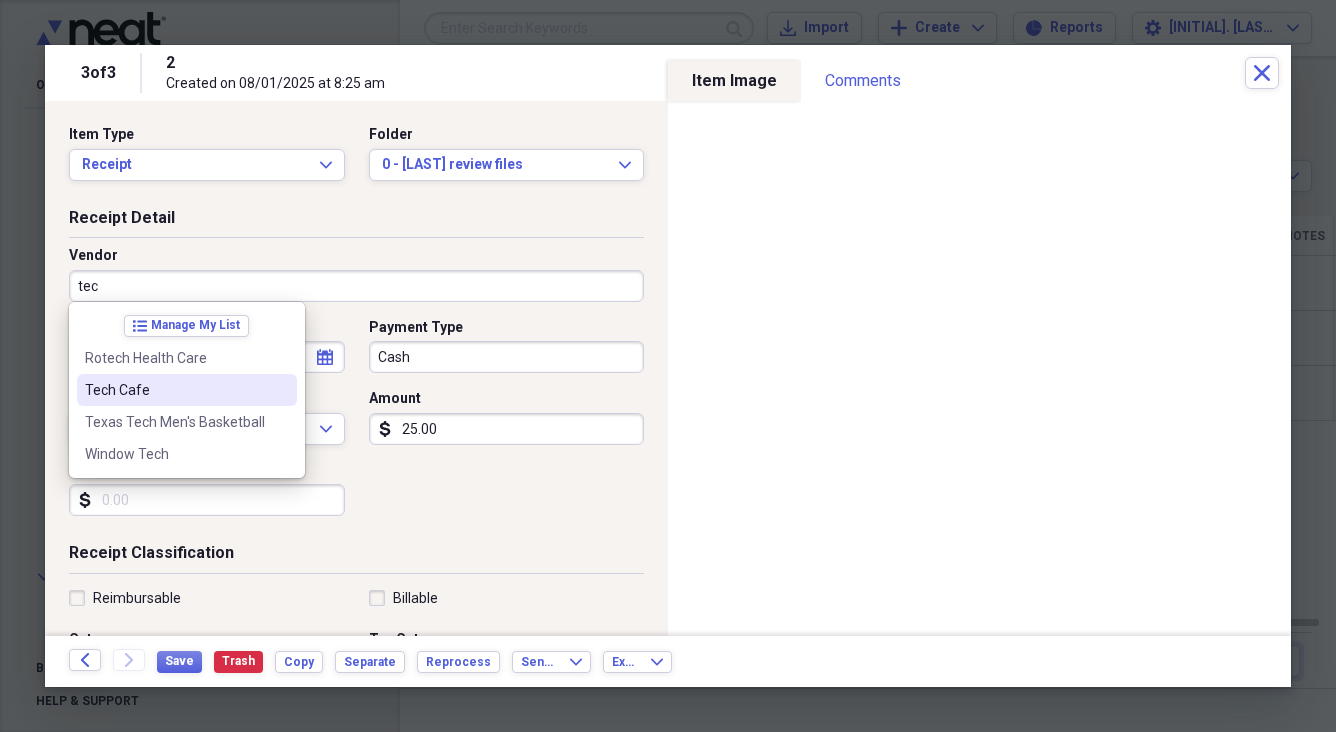 click on "Tech Cafe" at bounding box center [175, 390] 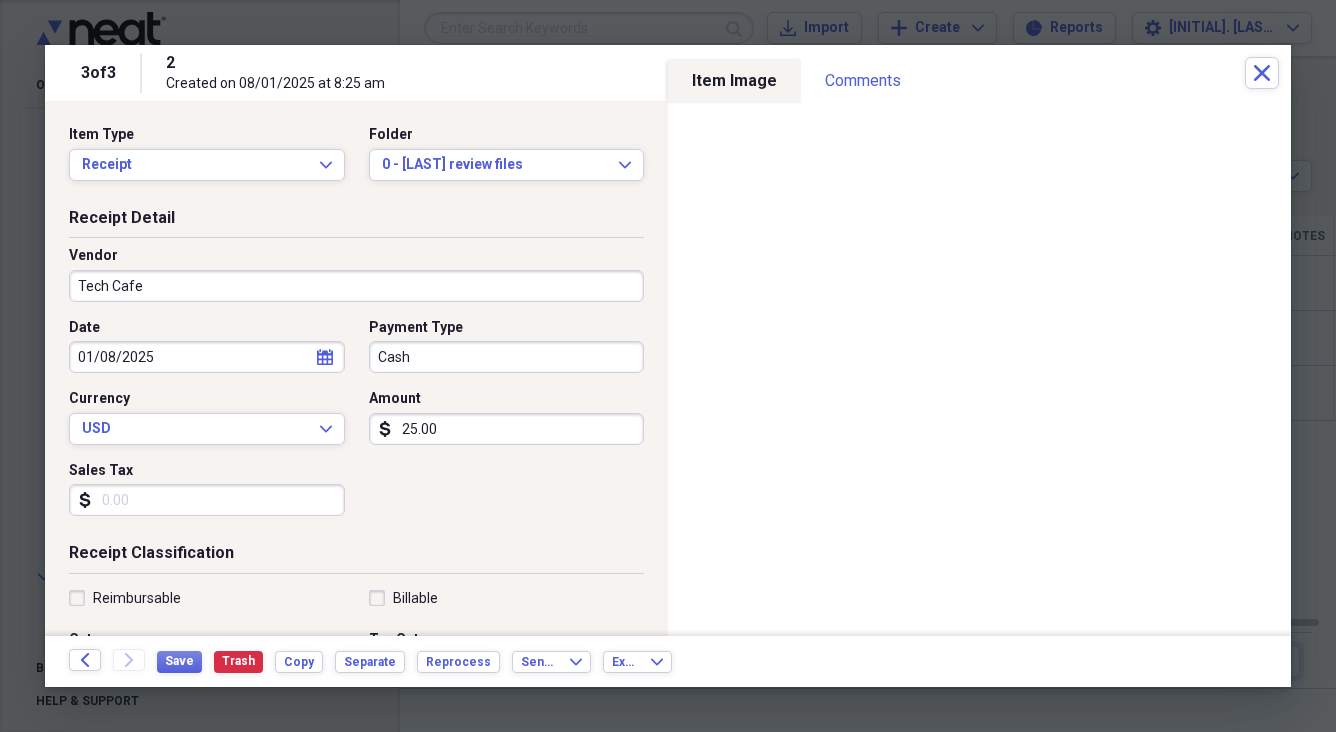 type on "Meals/Restaurant" 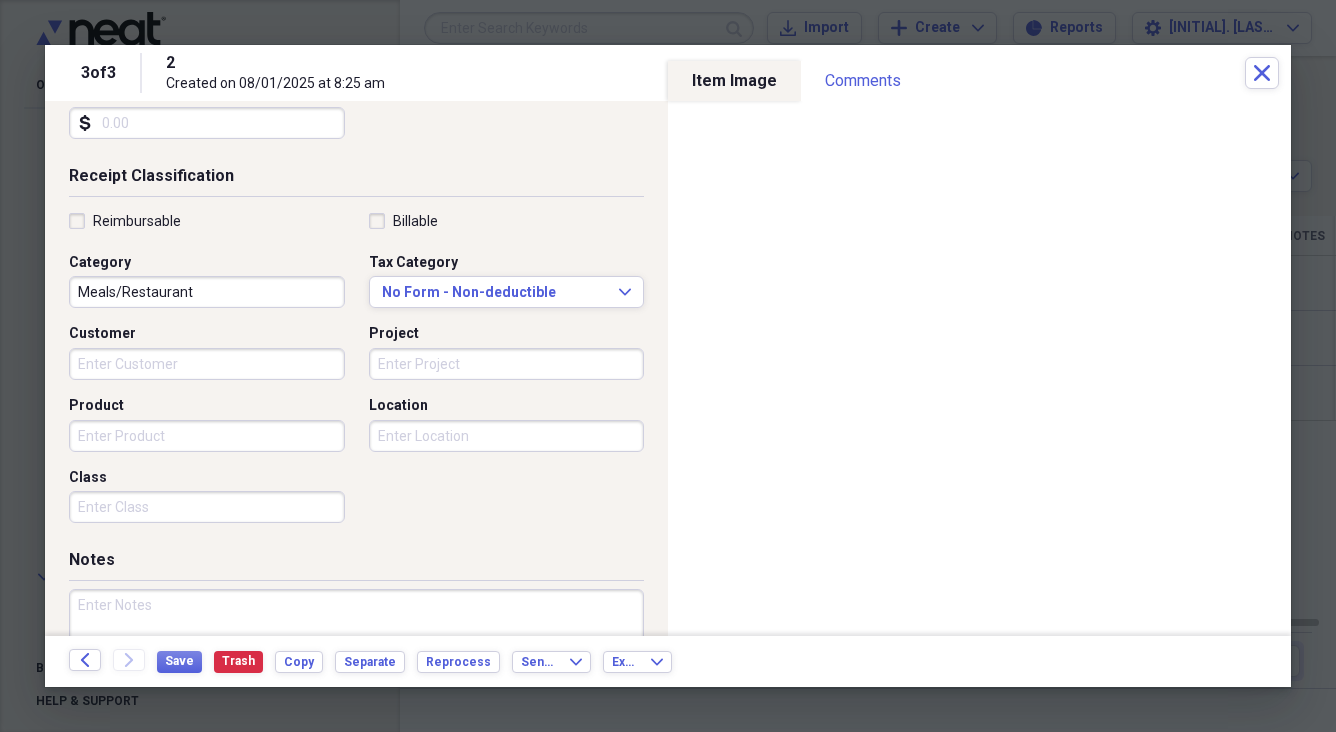 scroll, scrollTop: 466, scrollLeft: 0, axis: vertical 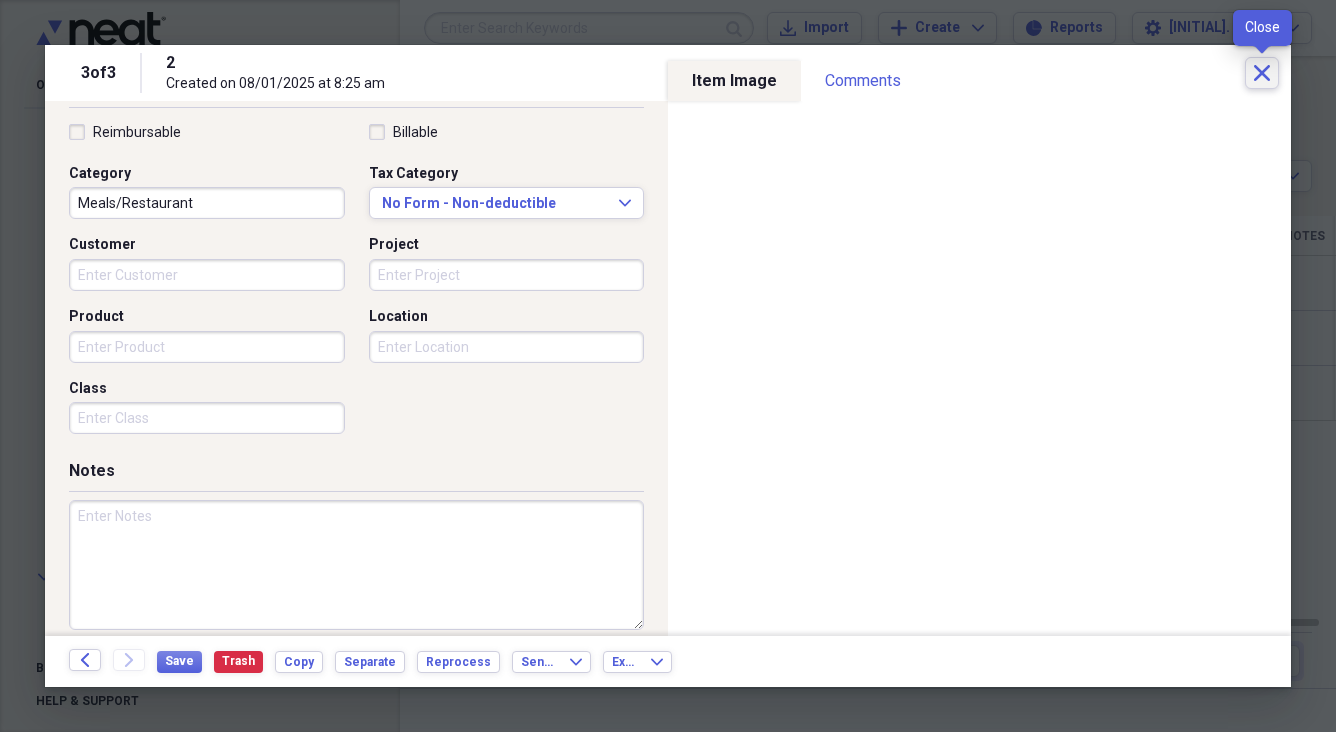 click on "Close" 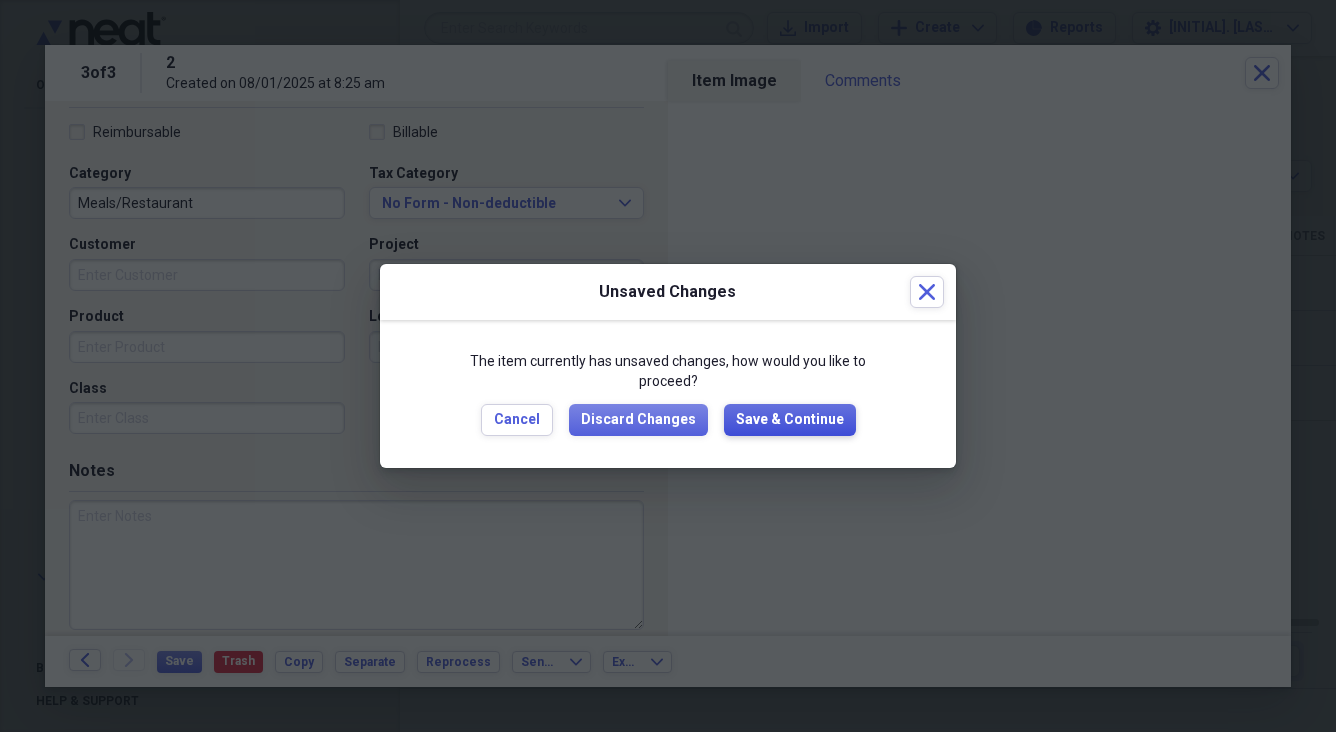 click on "Save & Continue" at bounding box center (790, 420) 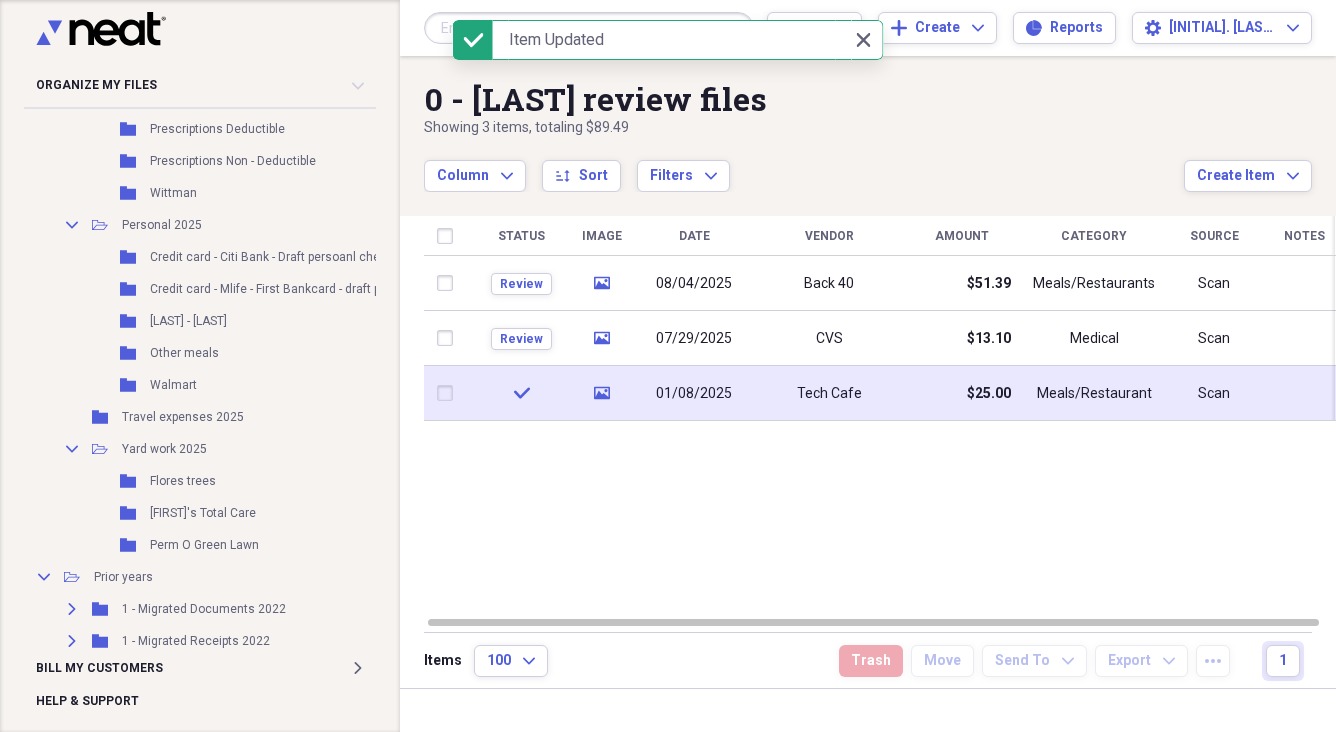 click at bounding box center [449, 393] 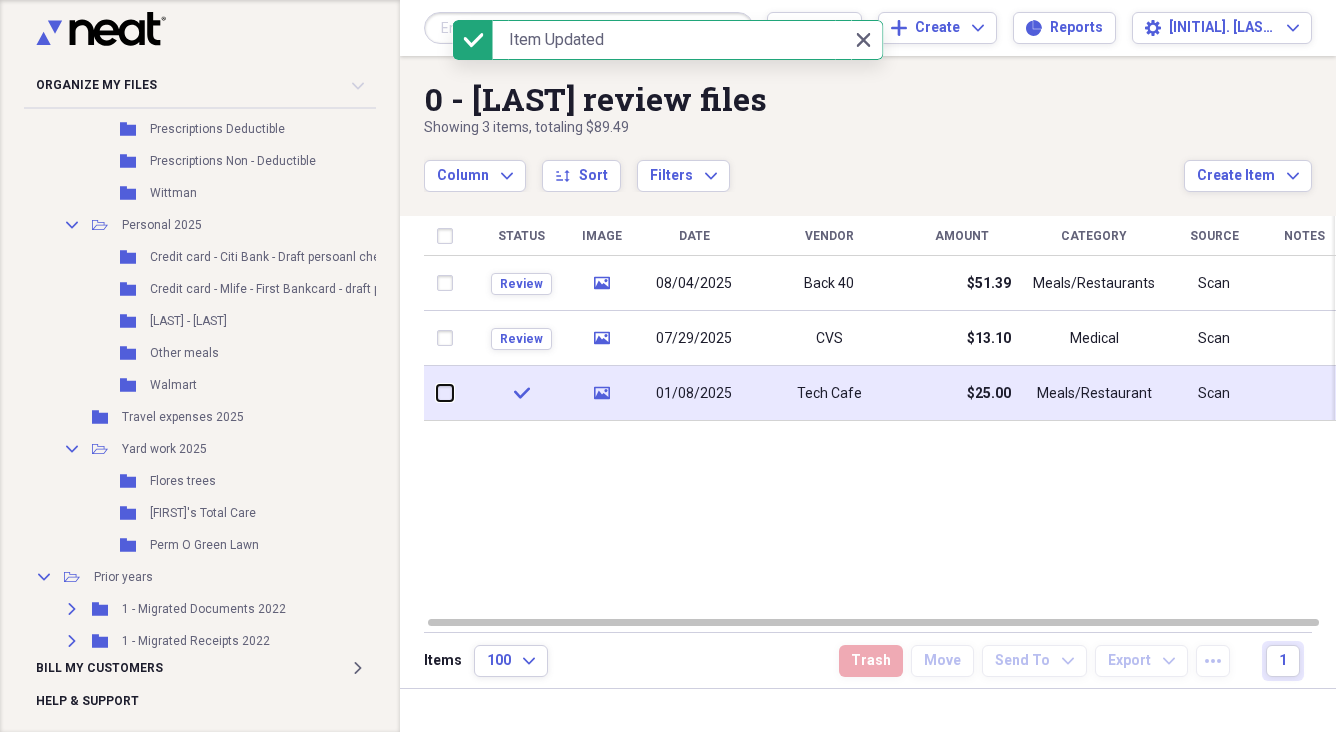click at bounding box center [437, 393] 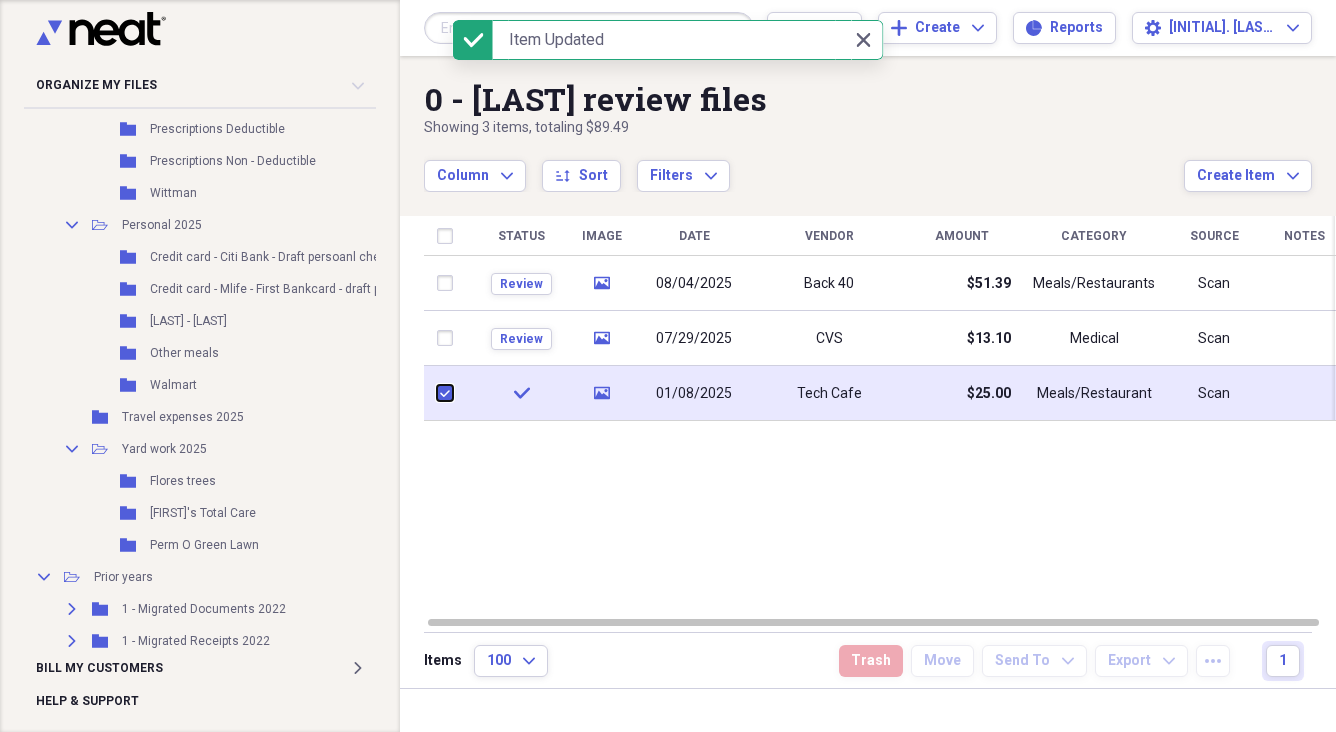 checkbox on "true" 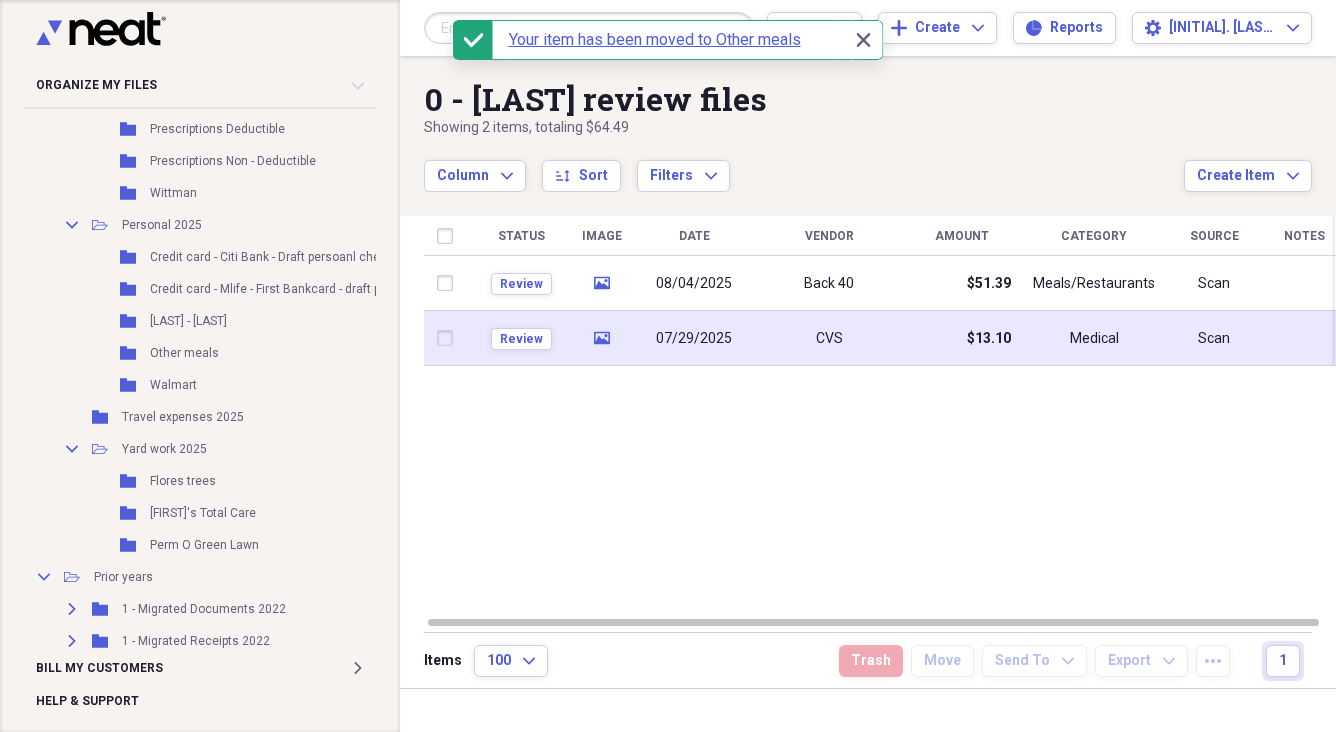 click on "CVS" at bounding box center [829, 338] 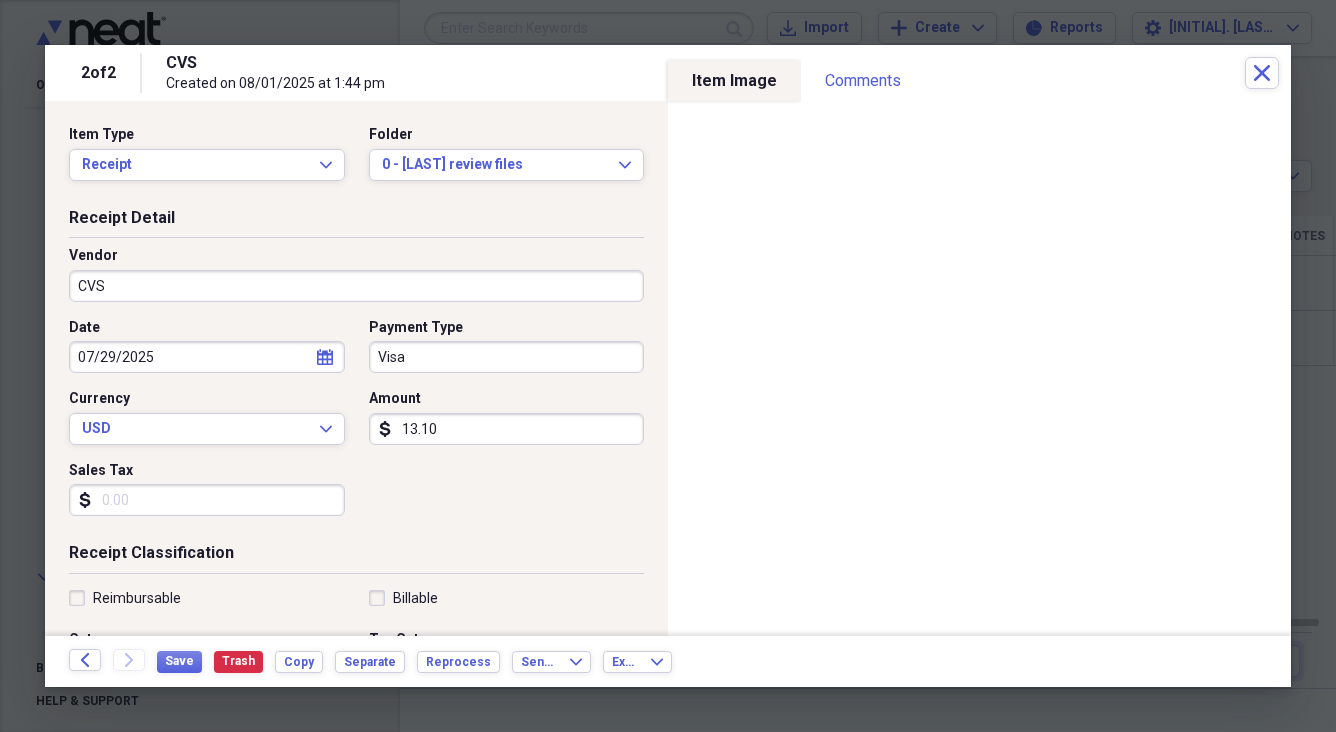 click on "13.10" at bounding box center (507, 429) 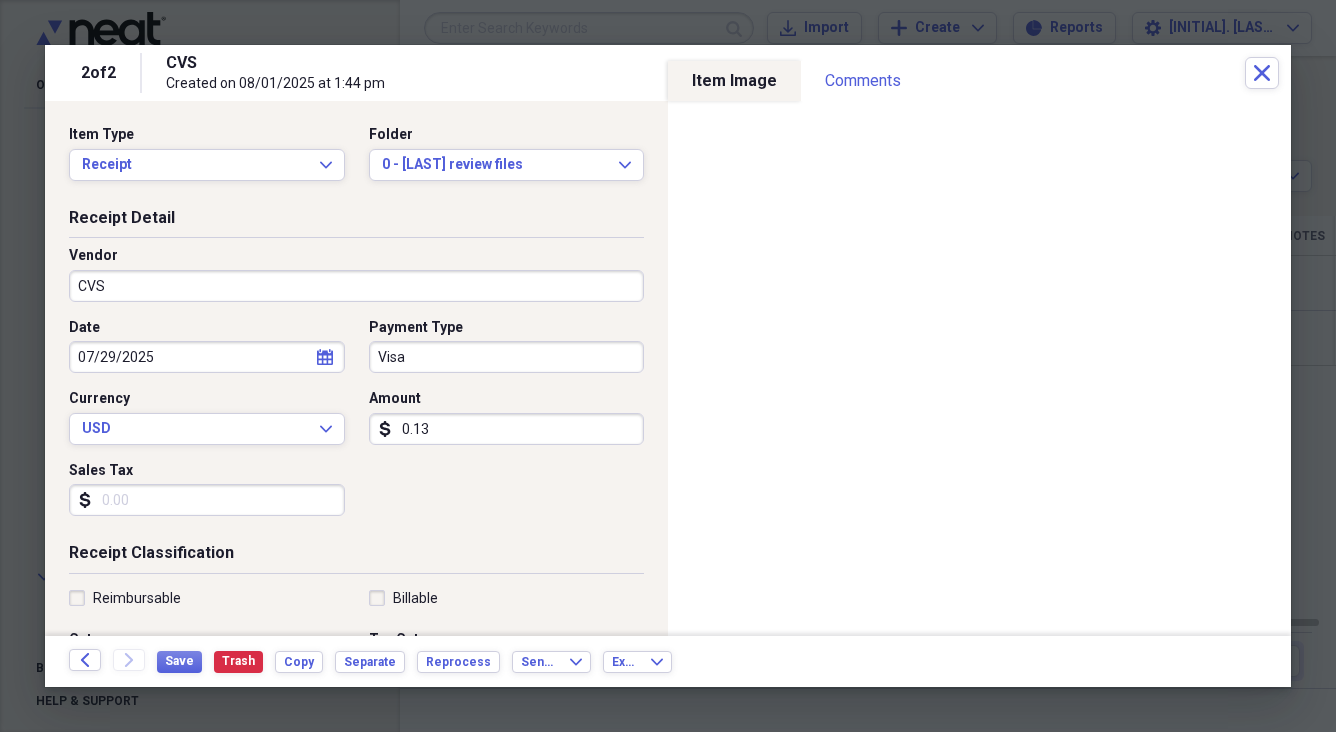 type on "0.01" 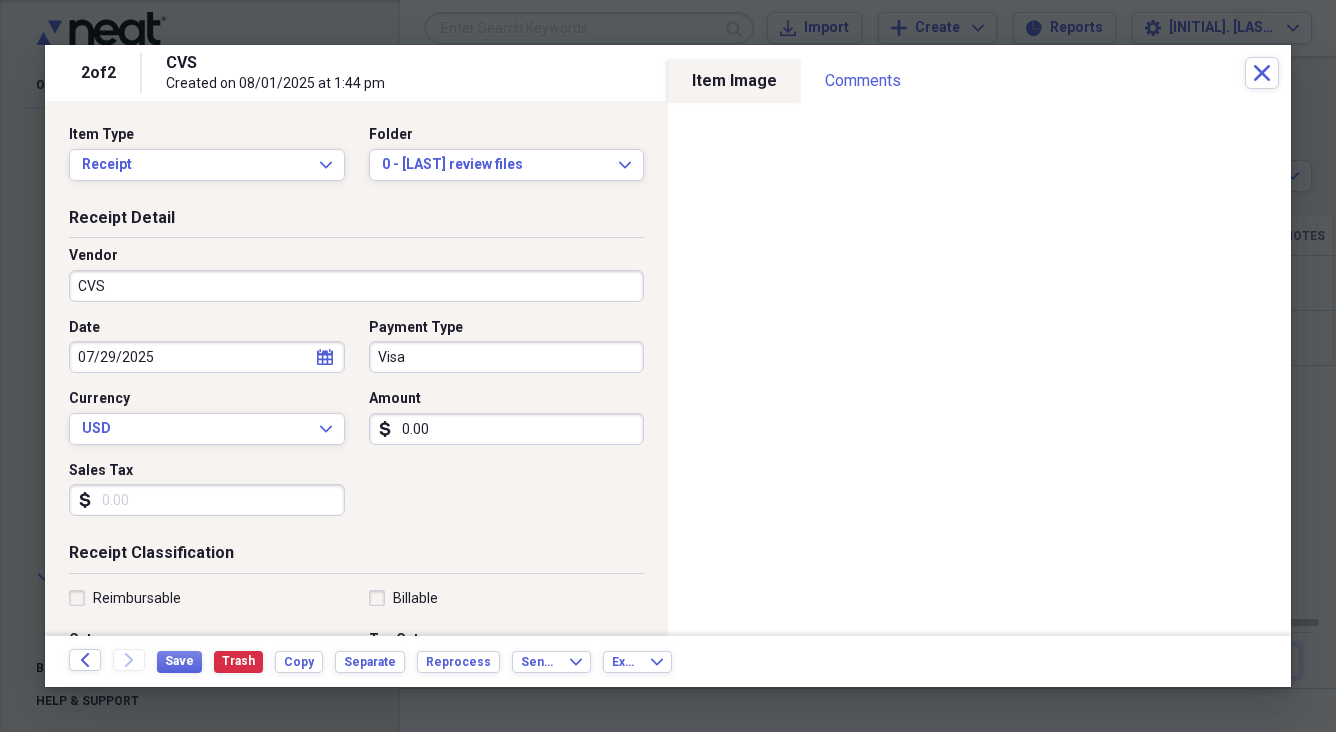 type on "0.00" 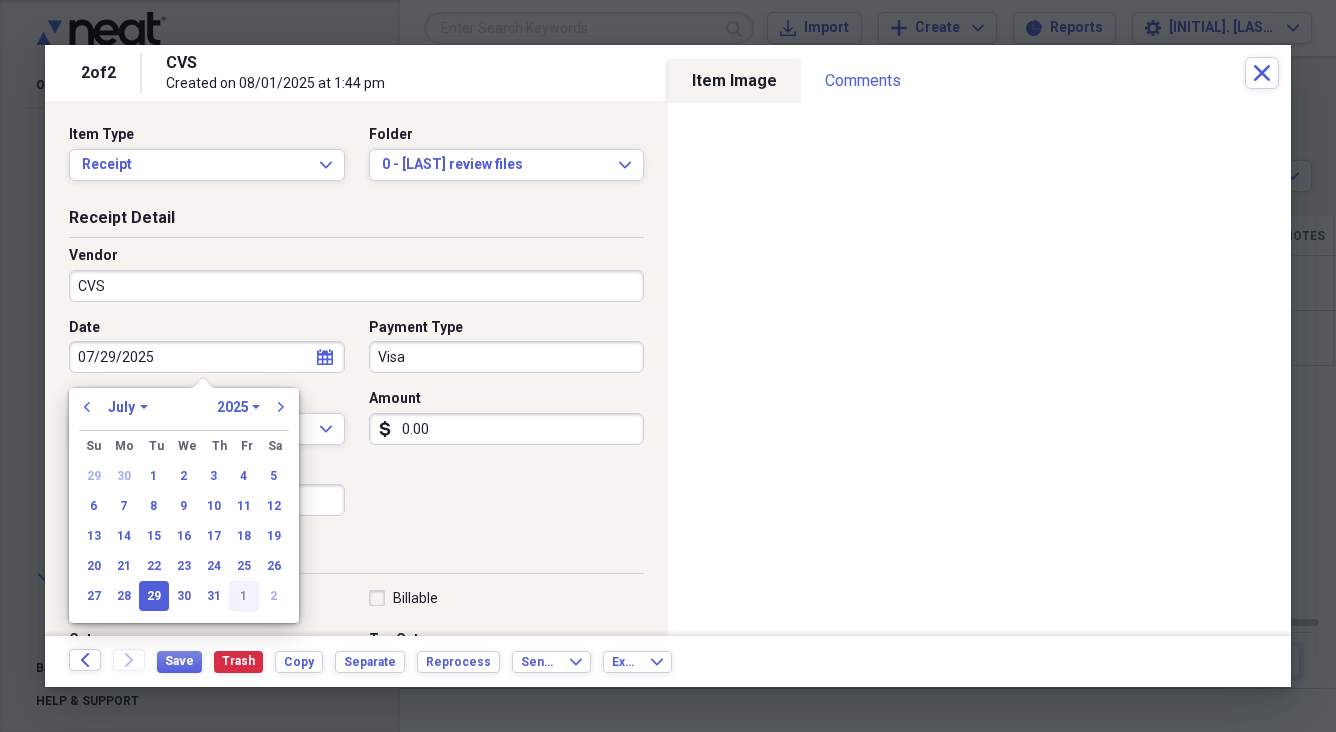 click on "1" at bounding box center [244, 596] 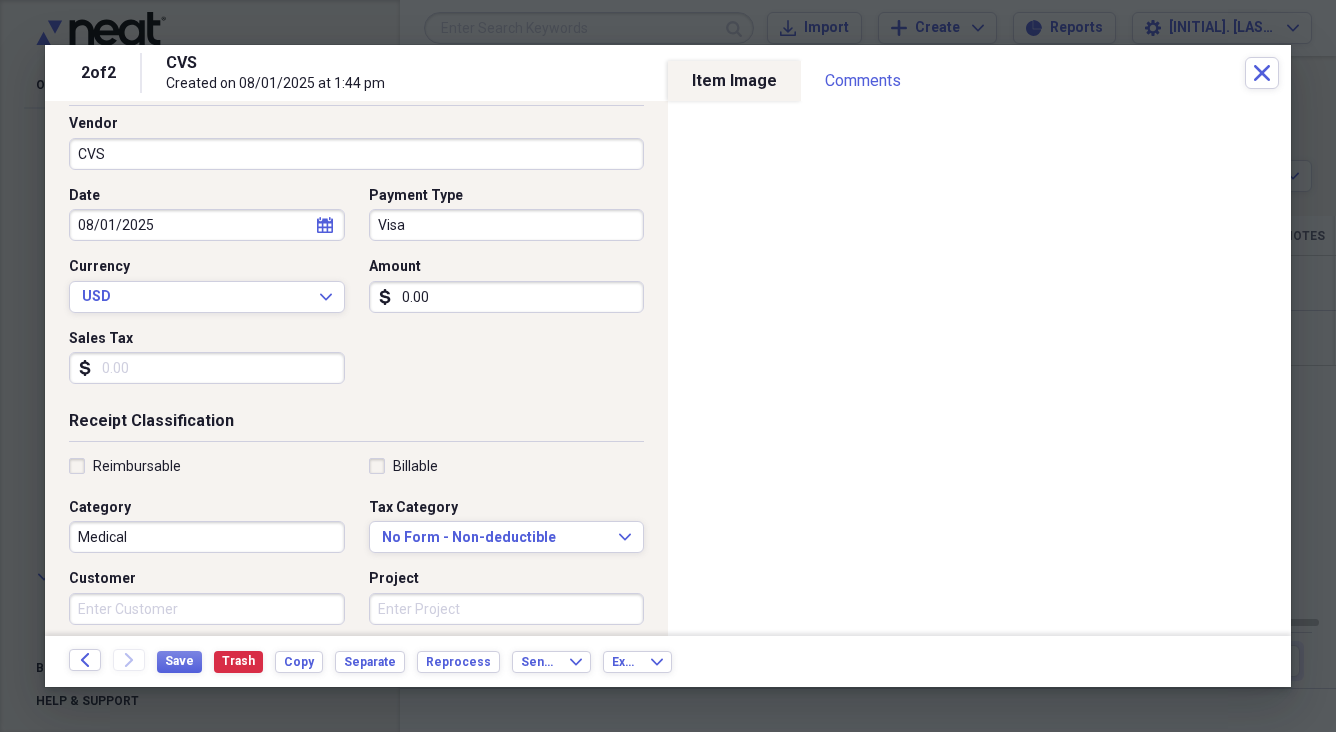 scroll, scrollTop: 133, scrollLeft: 0, axis: vertical 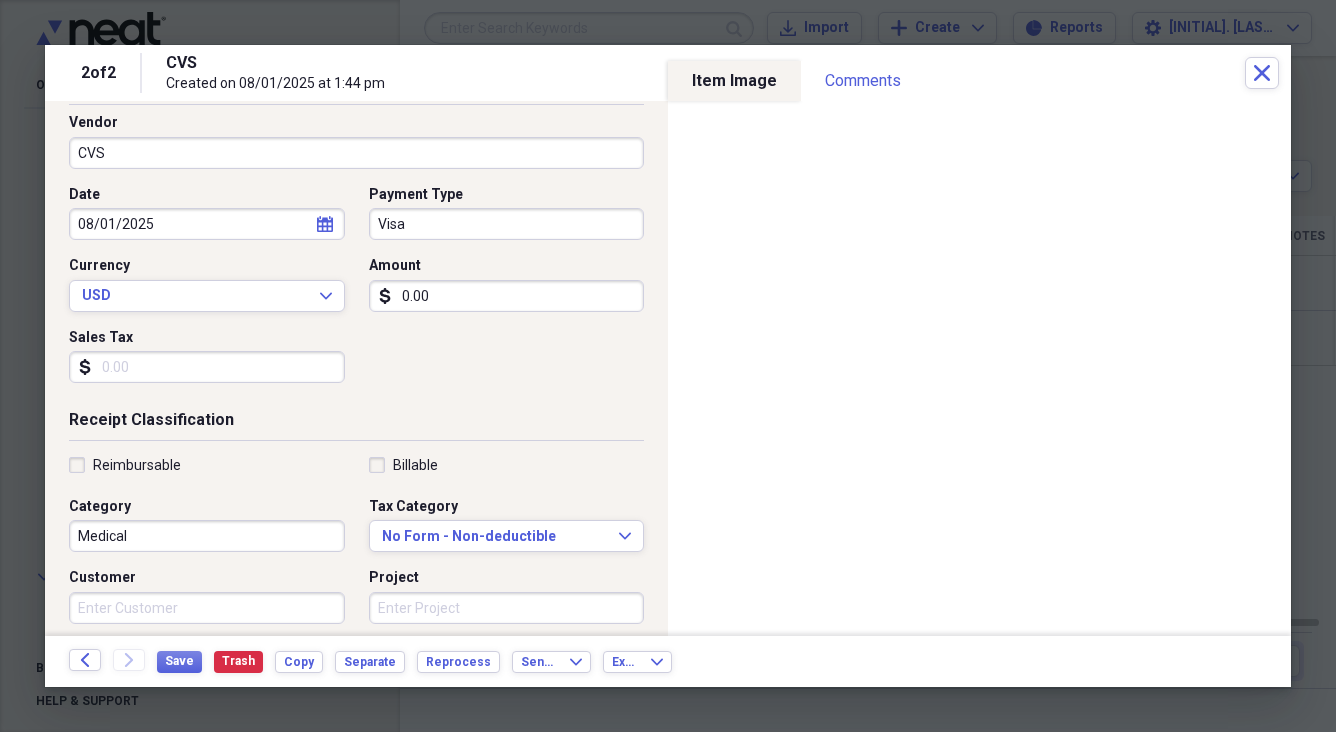 click on "Reimbursable" at bounding box center [207, 465] 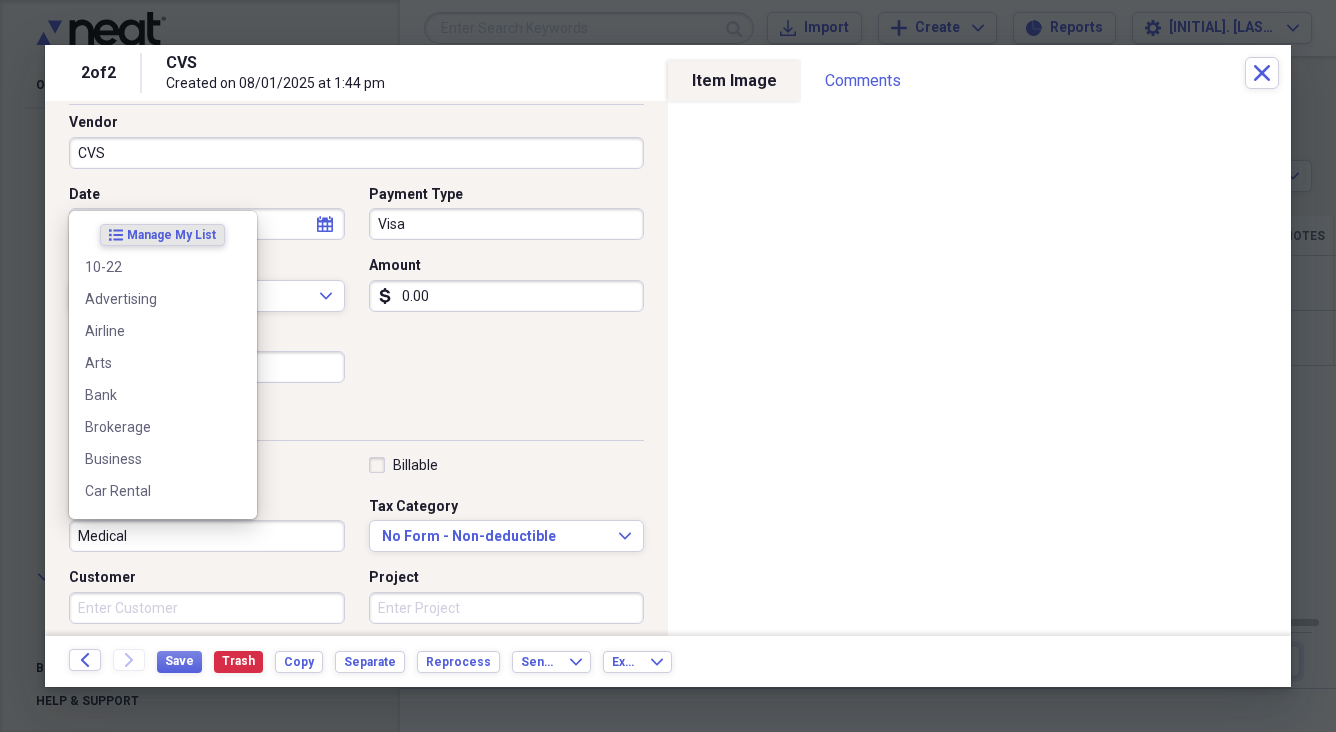 click on "Medical" at bounding box center (207, 536) 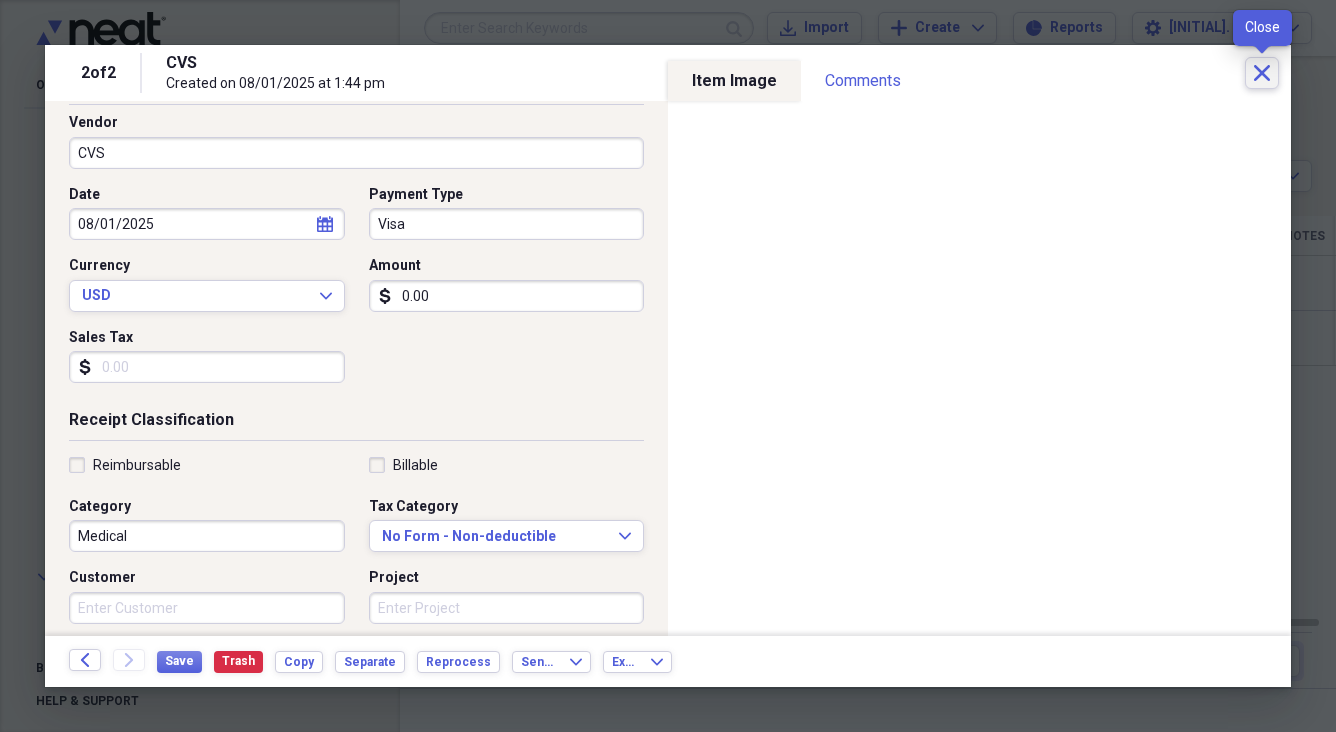click on "Close" at bounding box center [1262, 73] 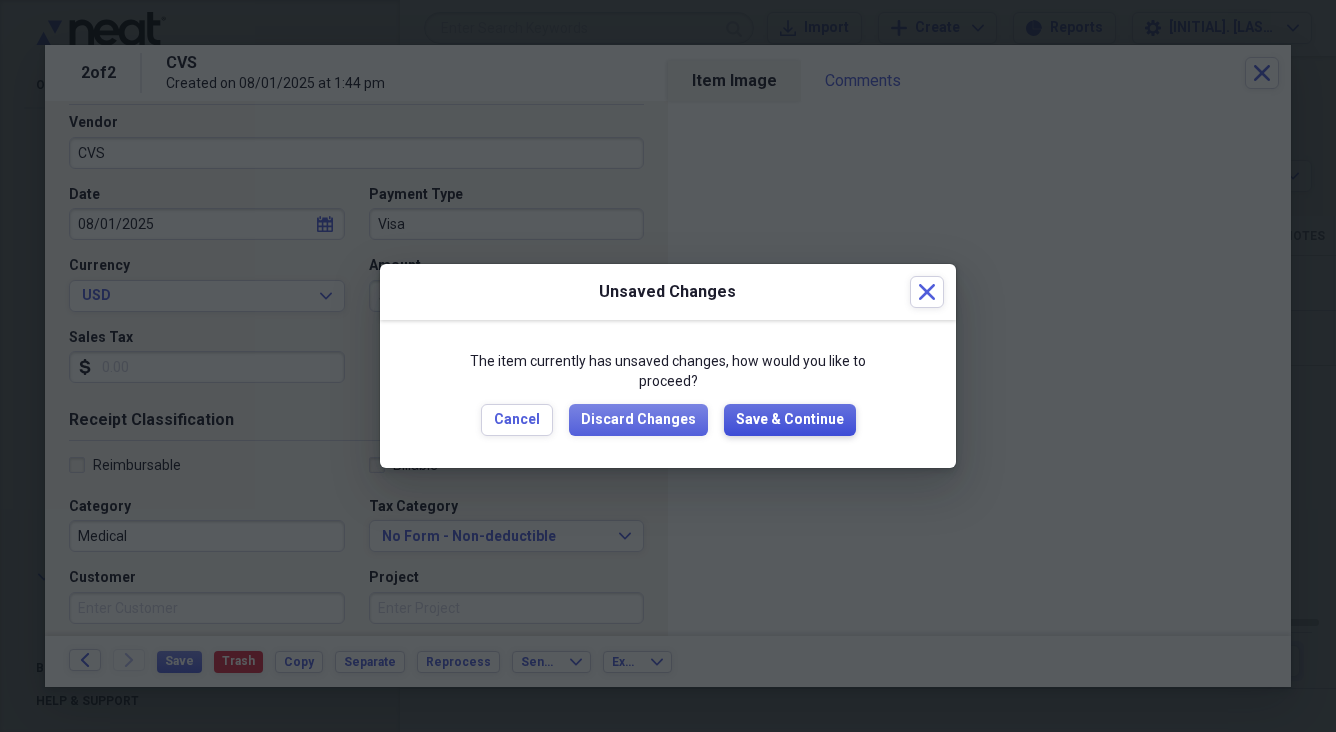 click on "Save & Continue" at bounding box center (790, 420) 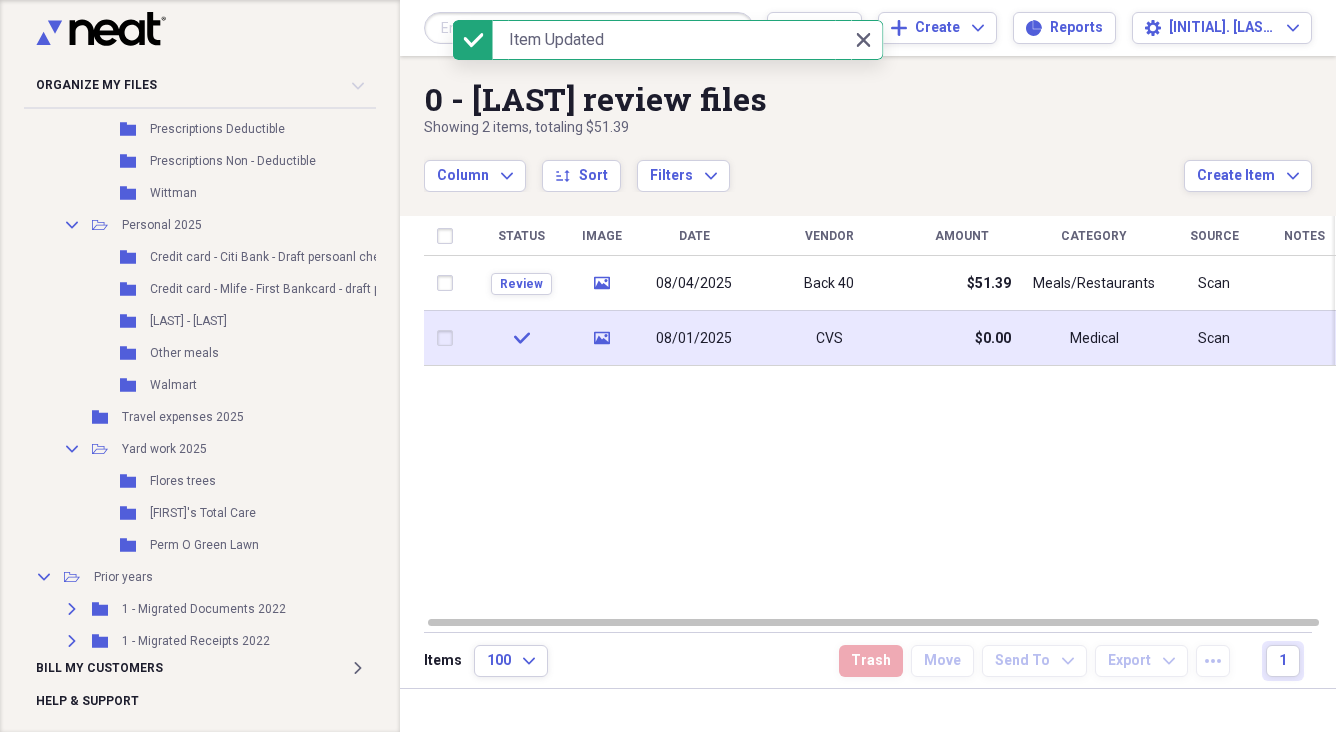 click at bounding box center (449, 338) 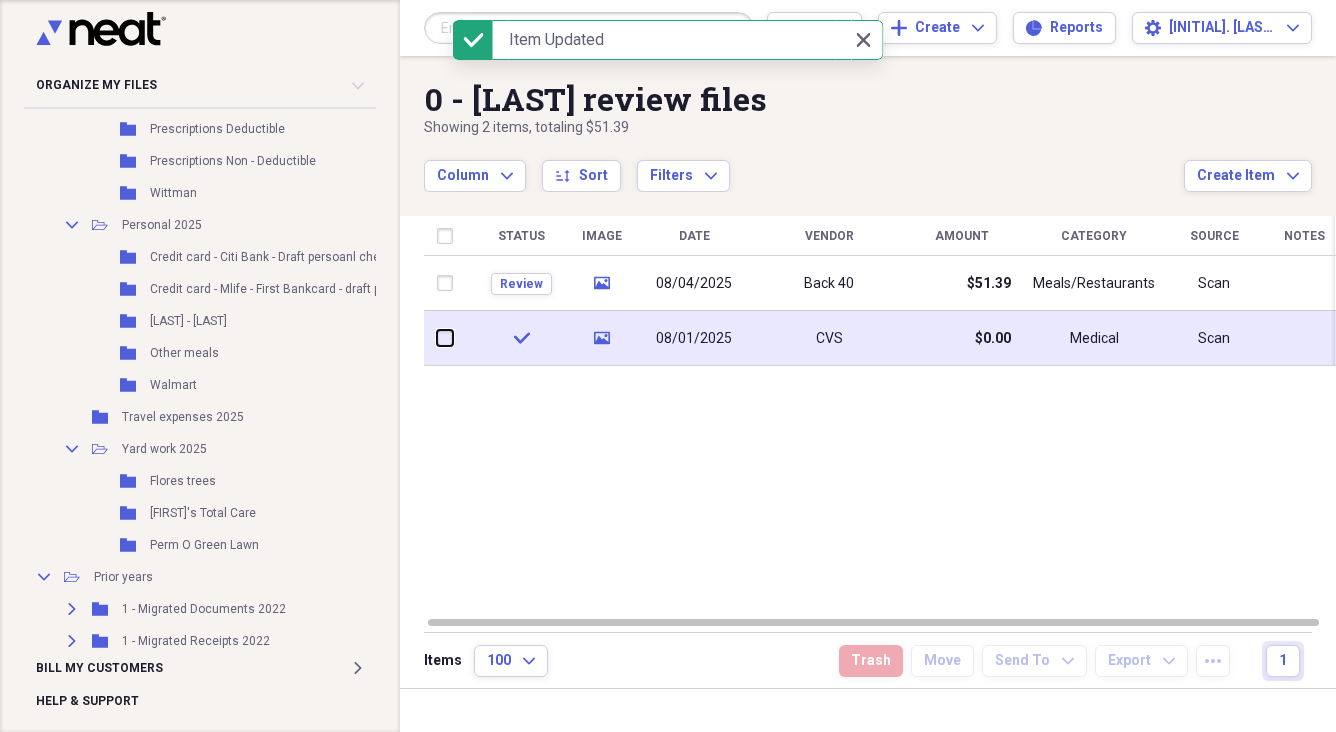 click at bounding box center (437, 338) 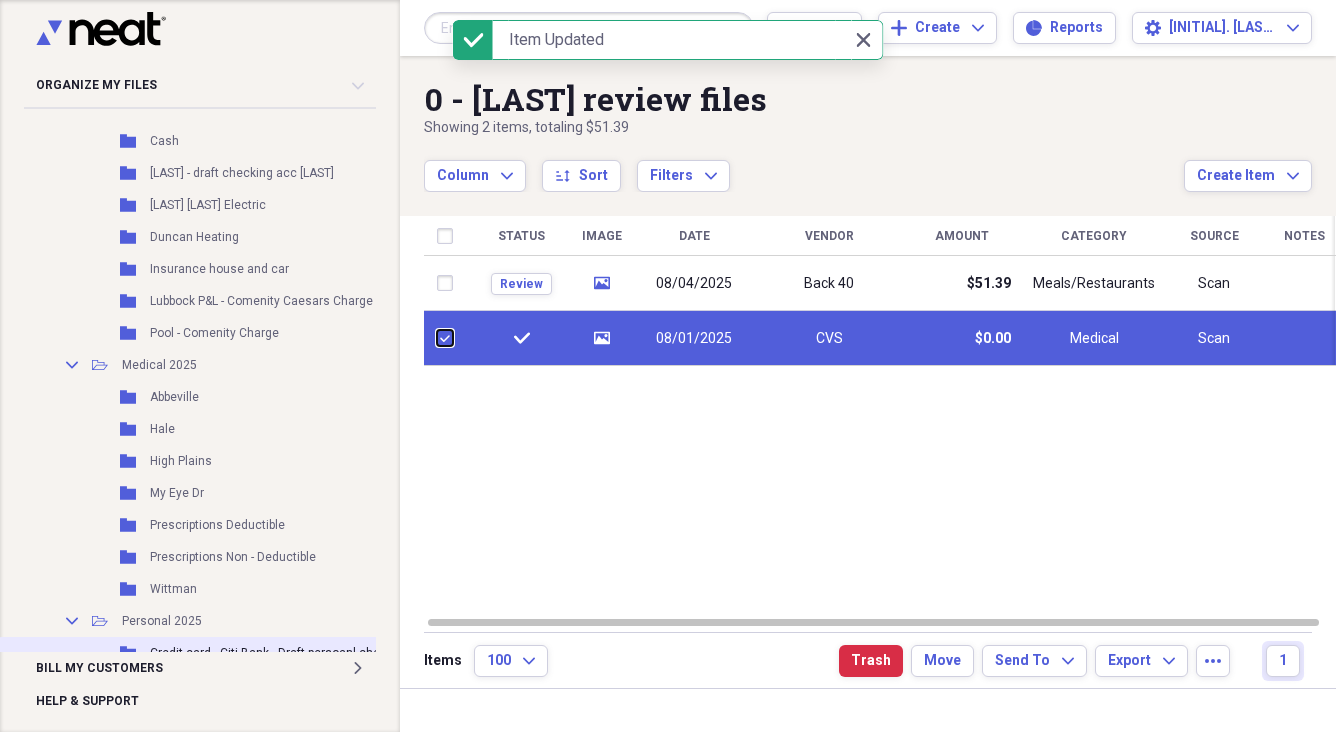 scroll, scrollTop: 1236, scrollLeft: 0, axis: vertical 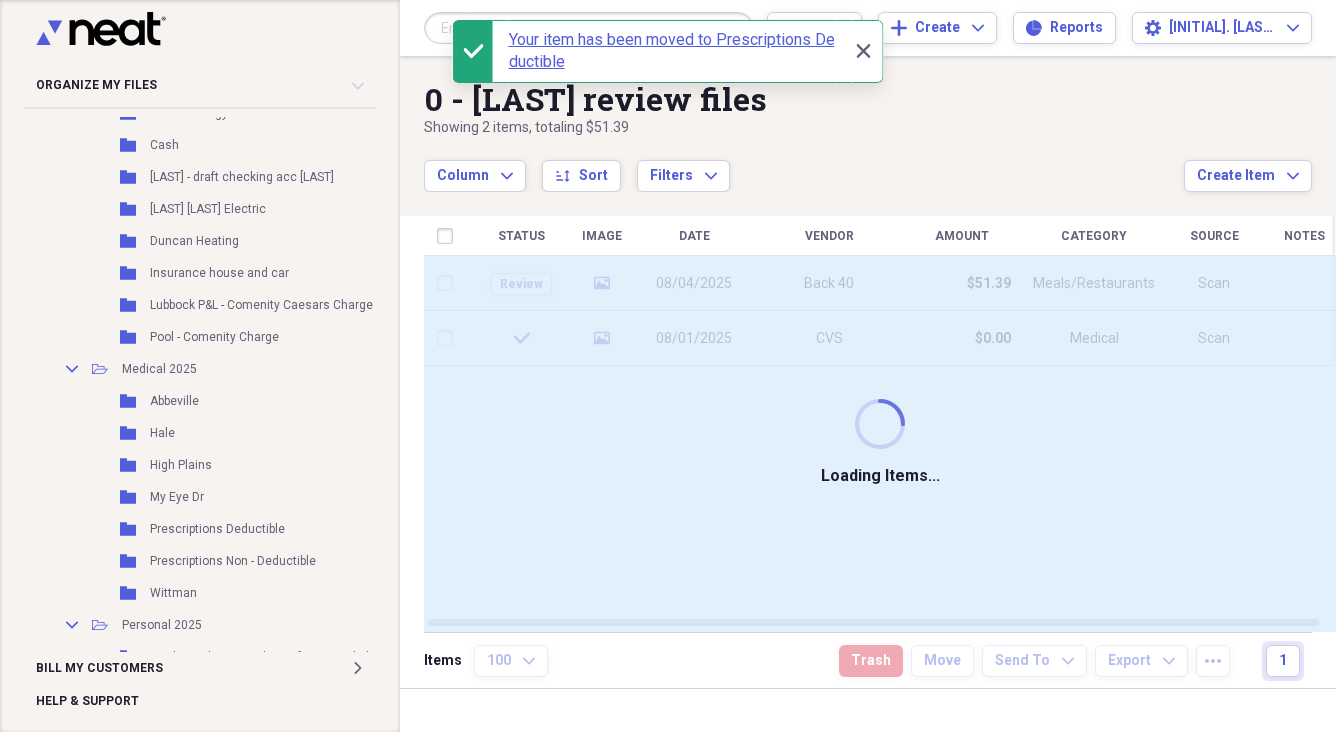 checkbox on "false" 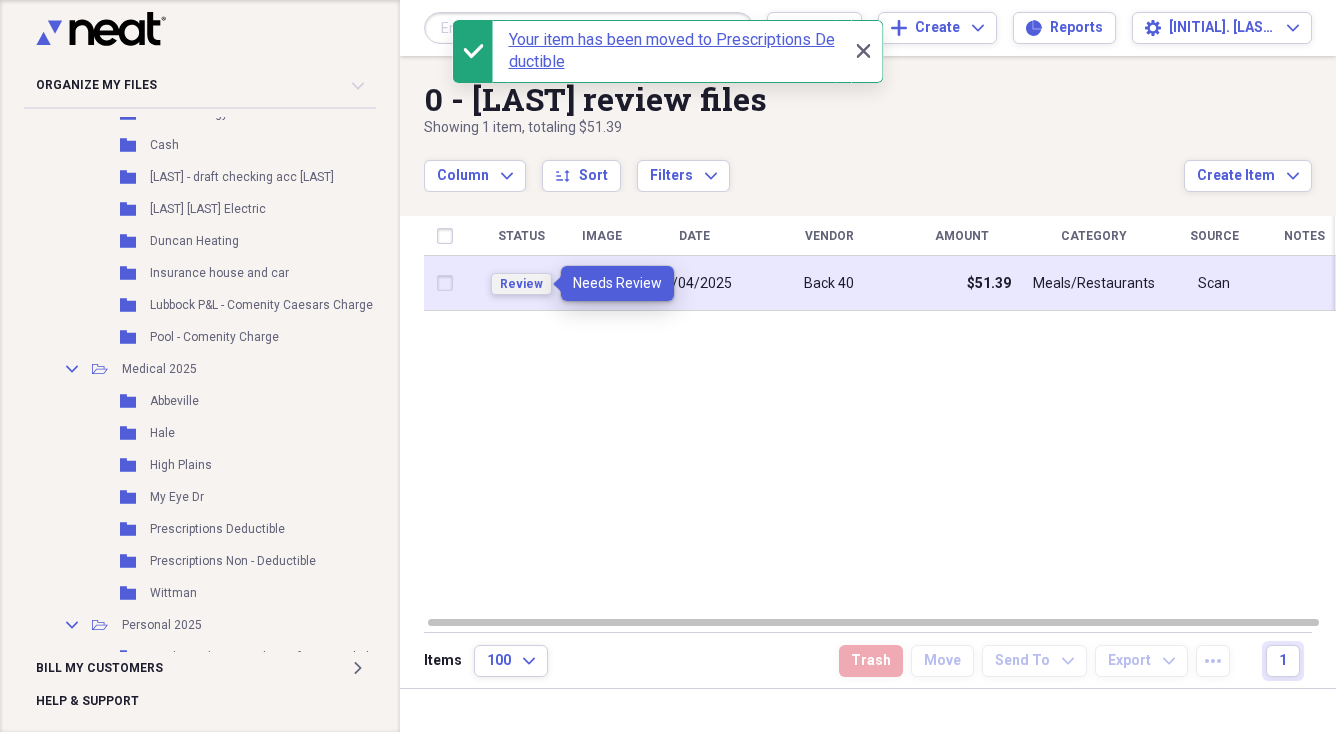 click on "Review" at bounding box center (521, 284) 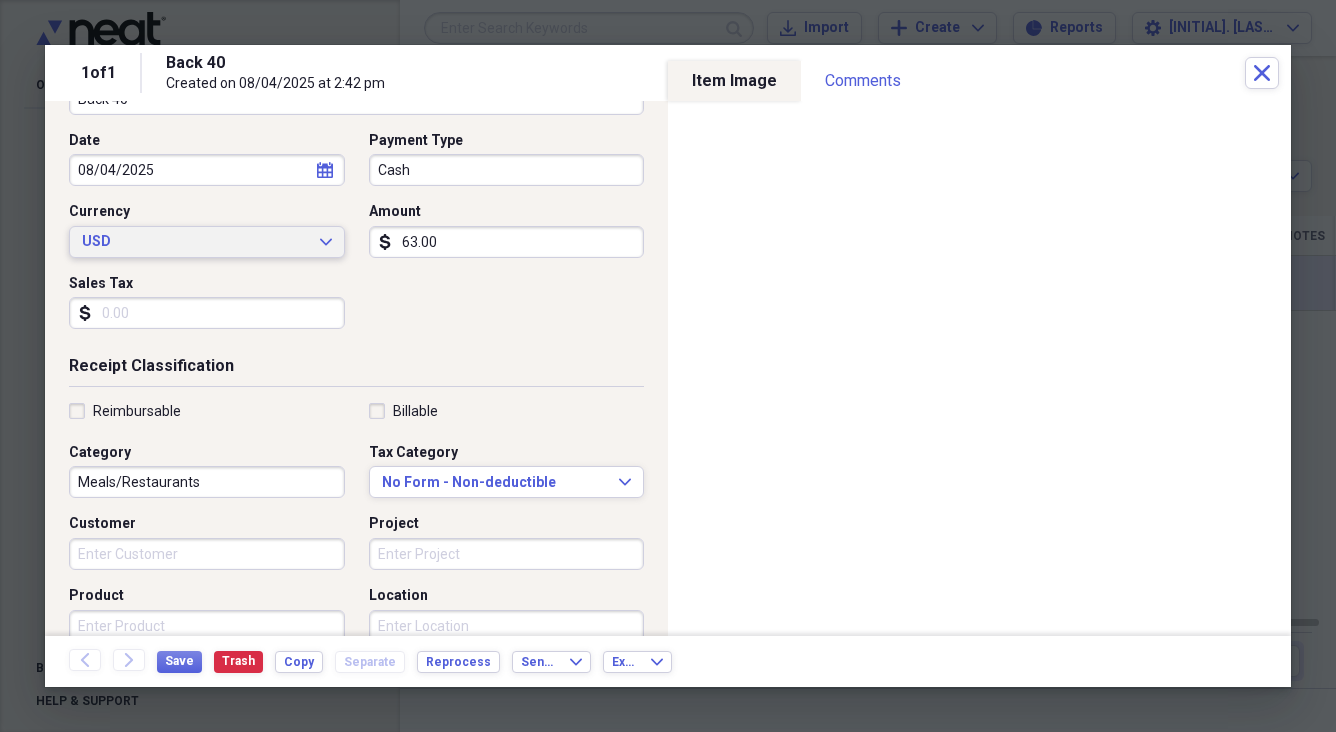 scroll, scrollTop: 200, scrollLeft: 0, axis: vertical 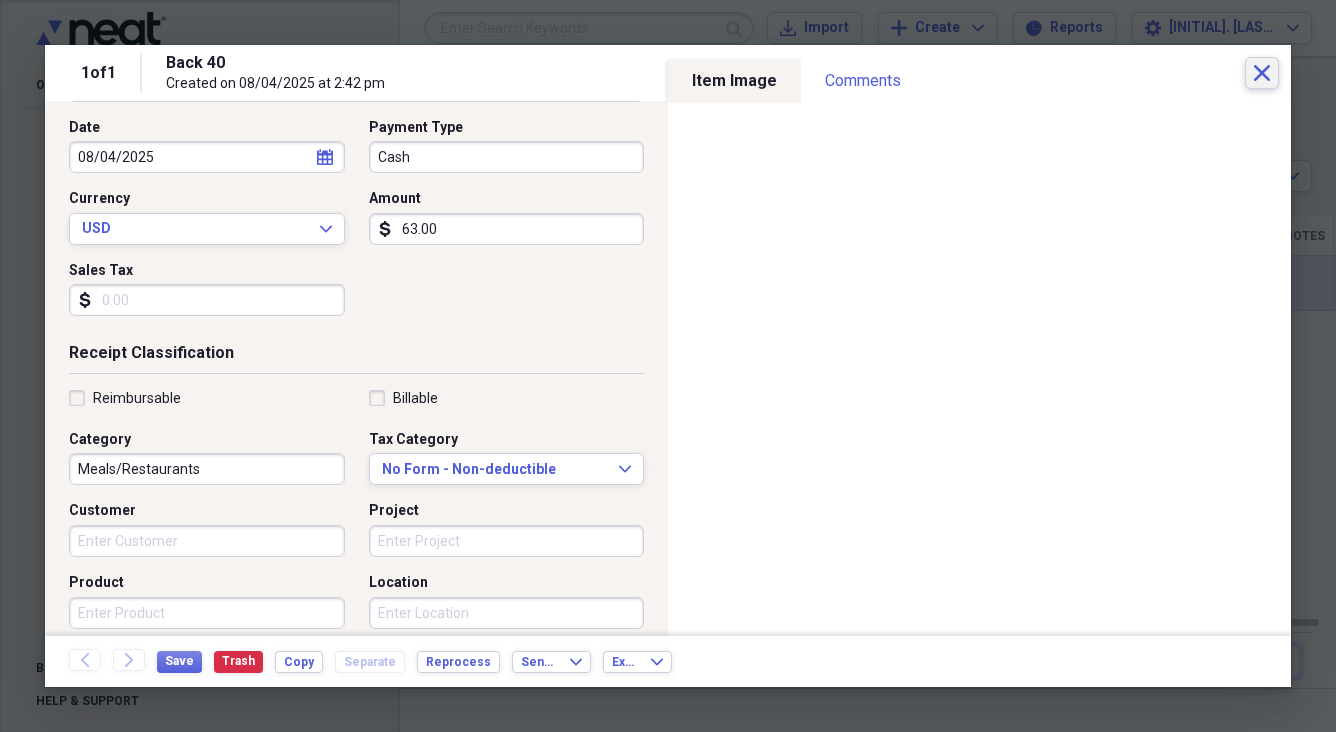 type on "63.00" 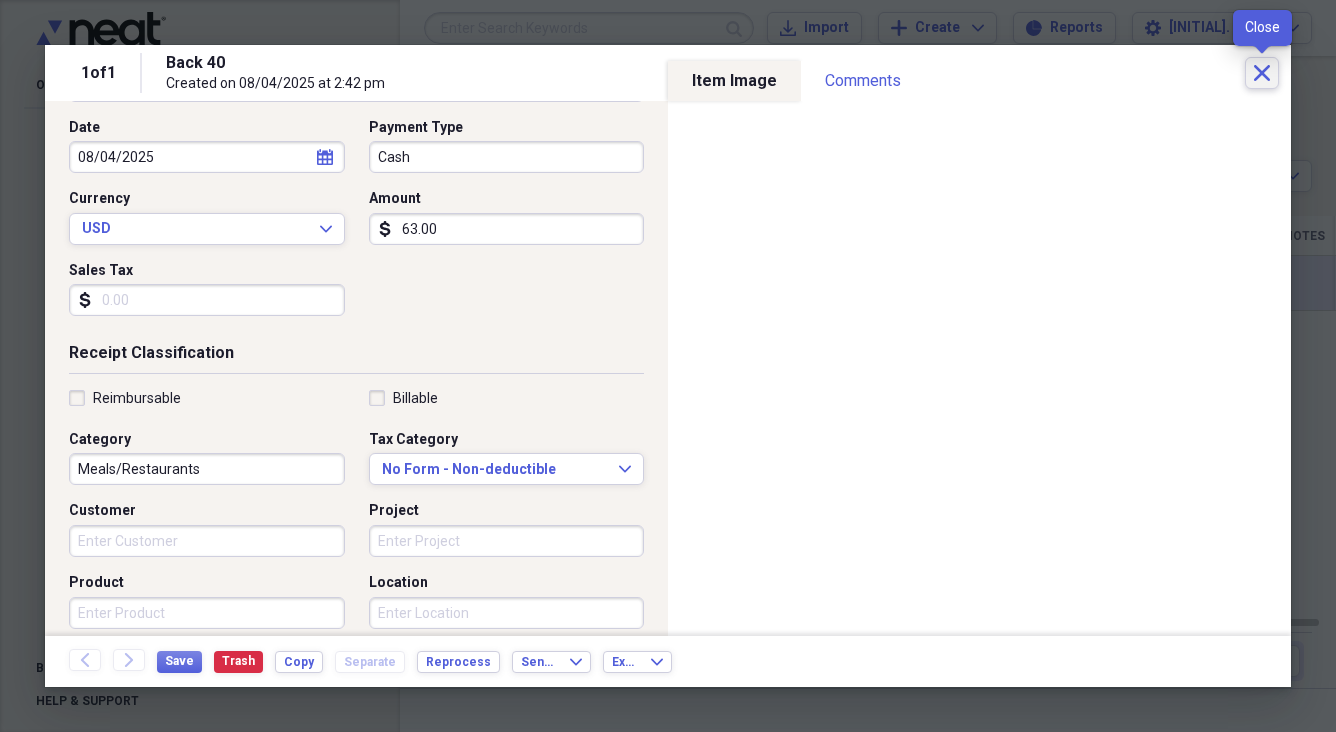 click 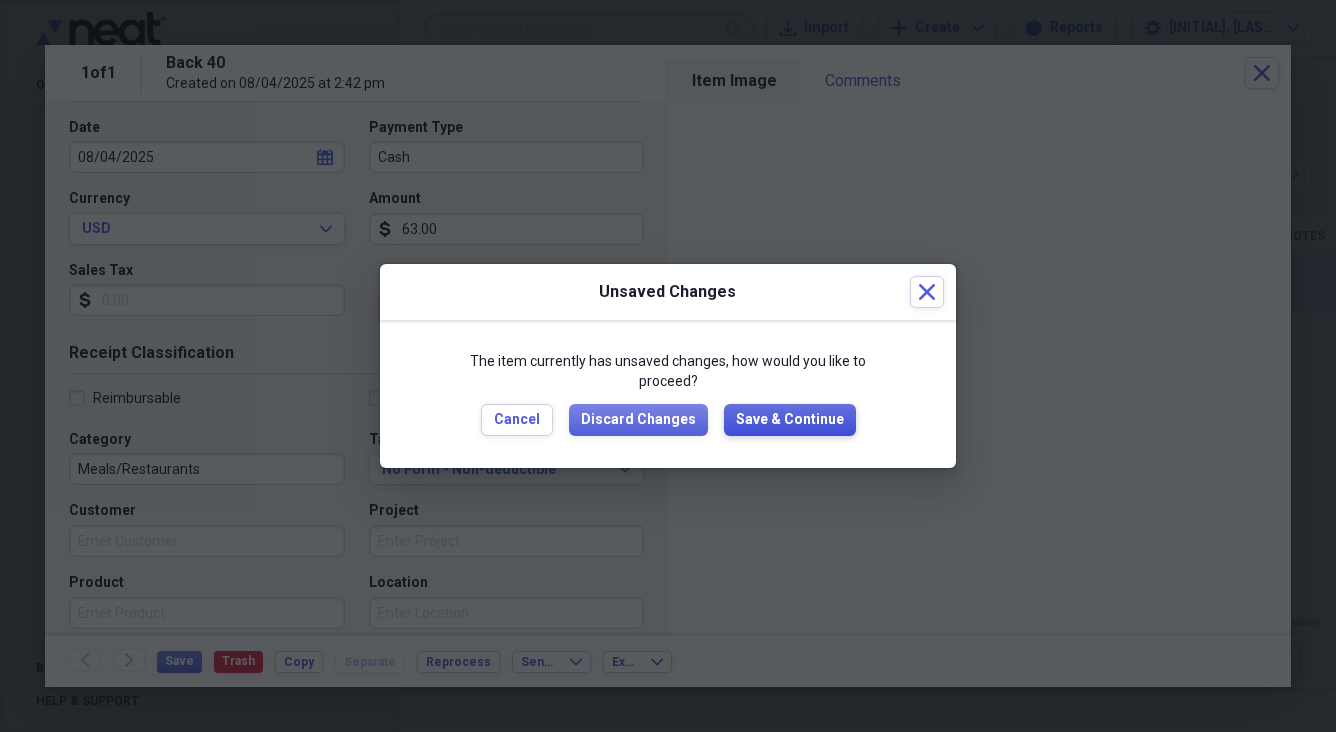 click on "Save & Continue" at bounding box center [790, 420] 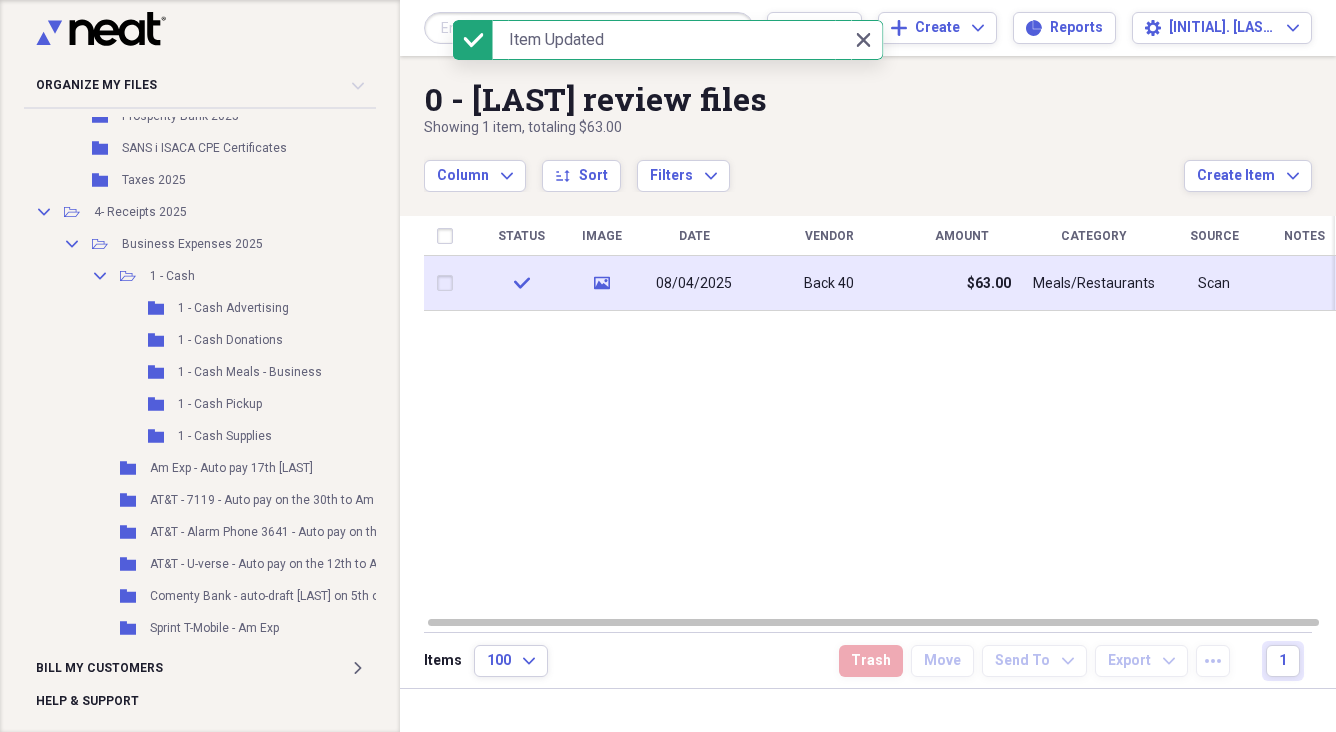 scroll, scrollTop: 561, scrollLeft: 0, axis: vertical 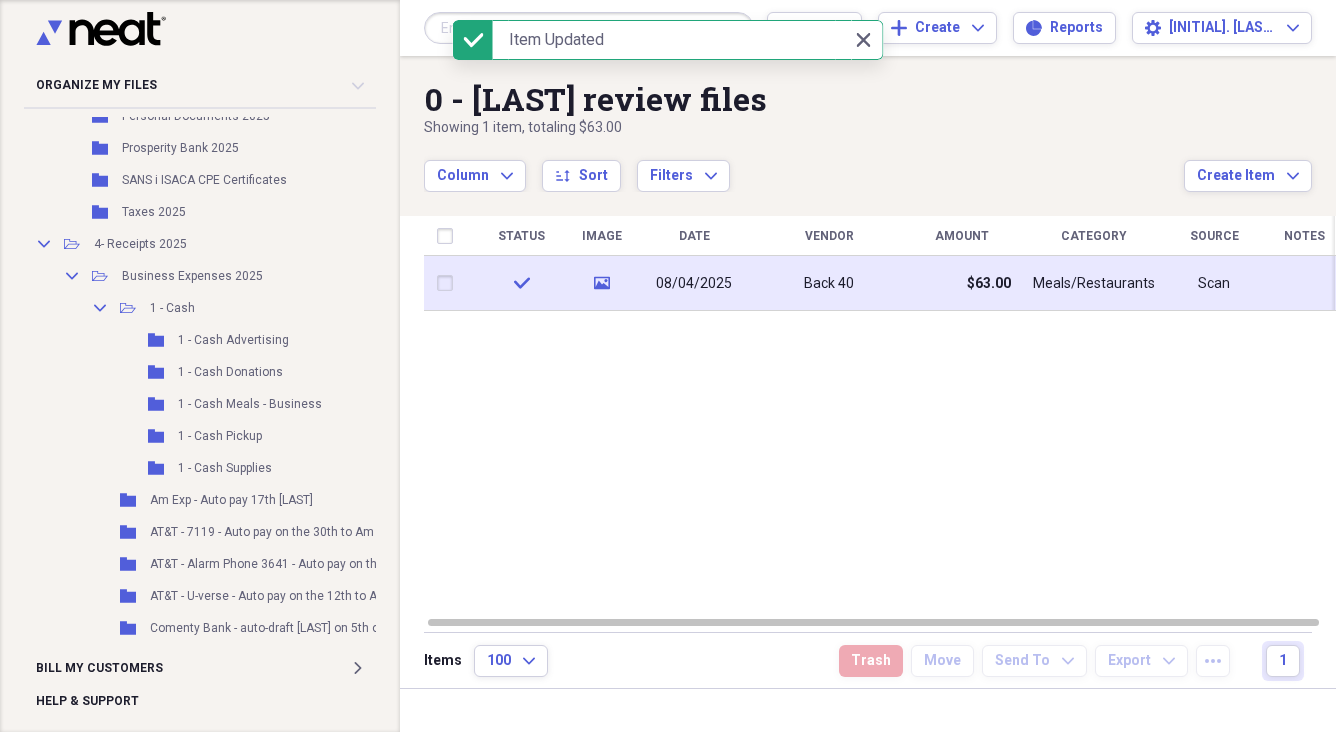 click at bounding box center [449, 283] 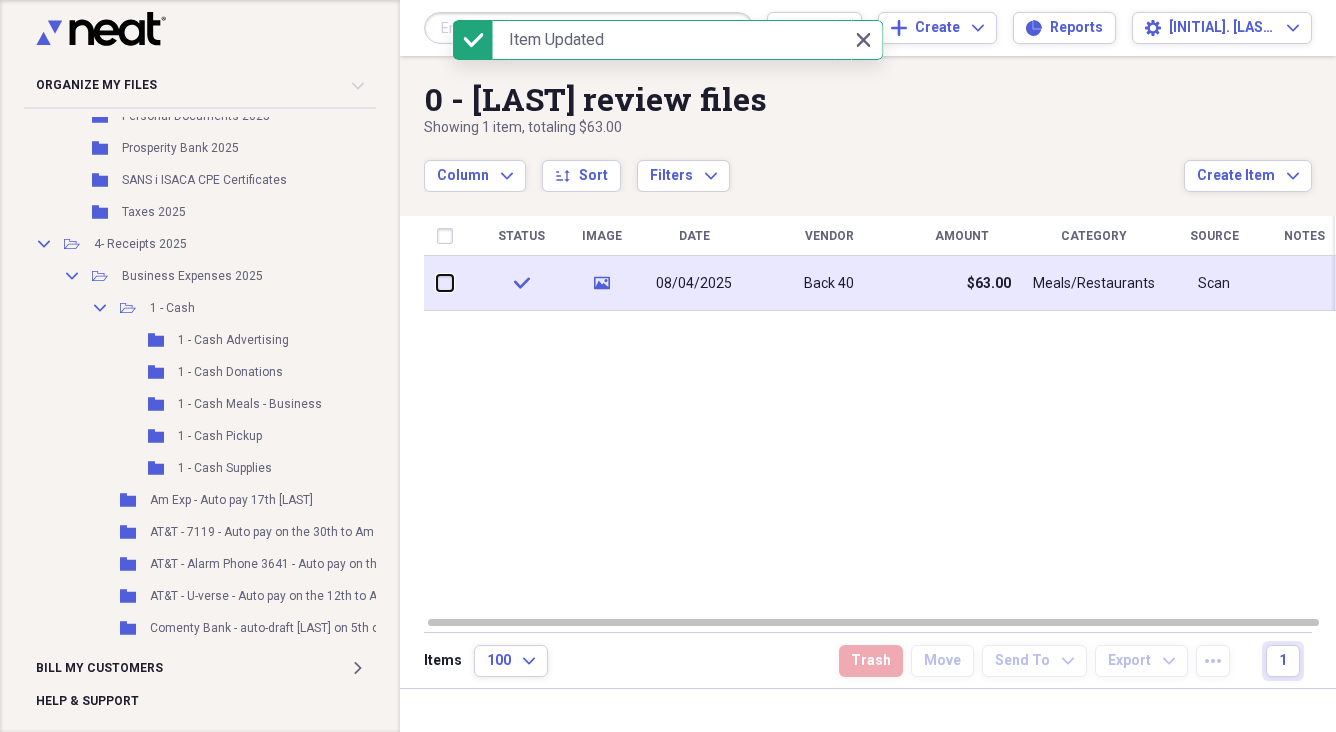 click at bounding box center (437, 283) 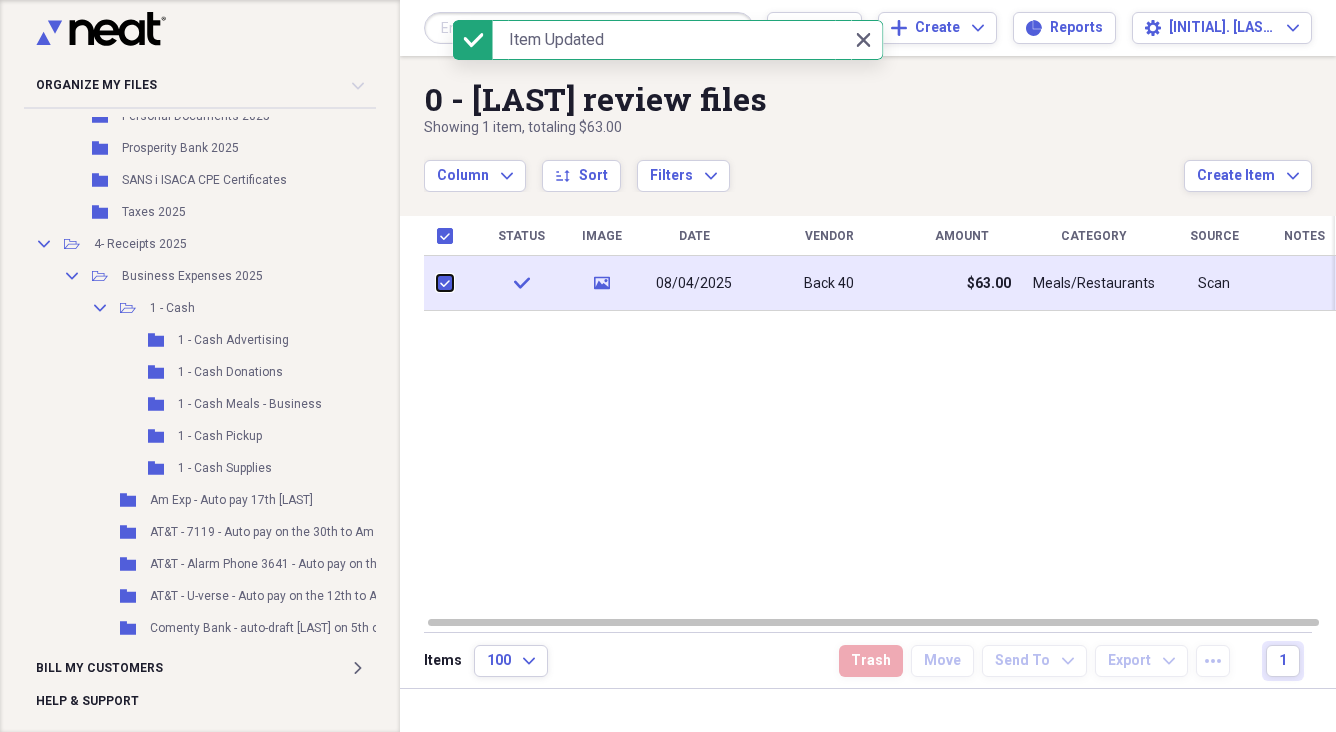 checkbox on "true" 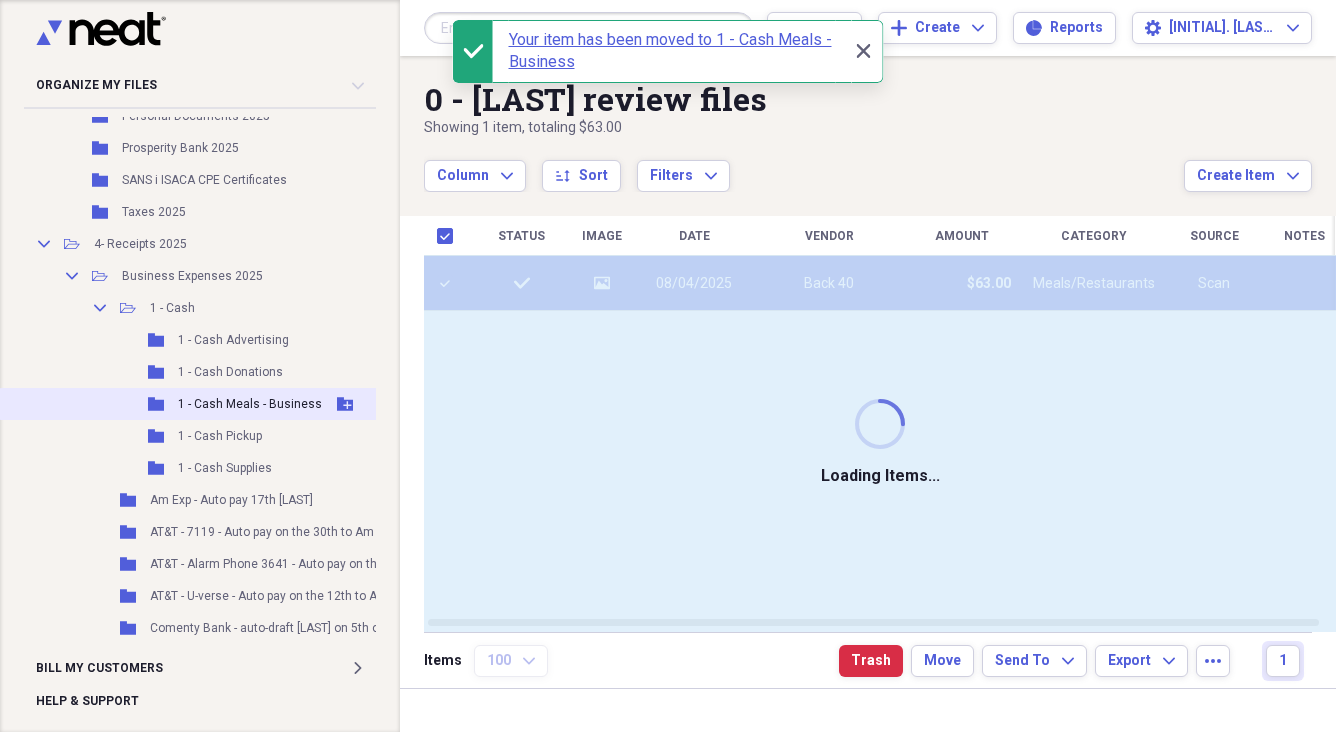checkbox on "false" 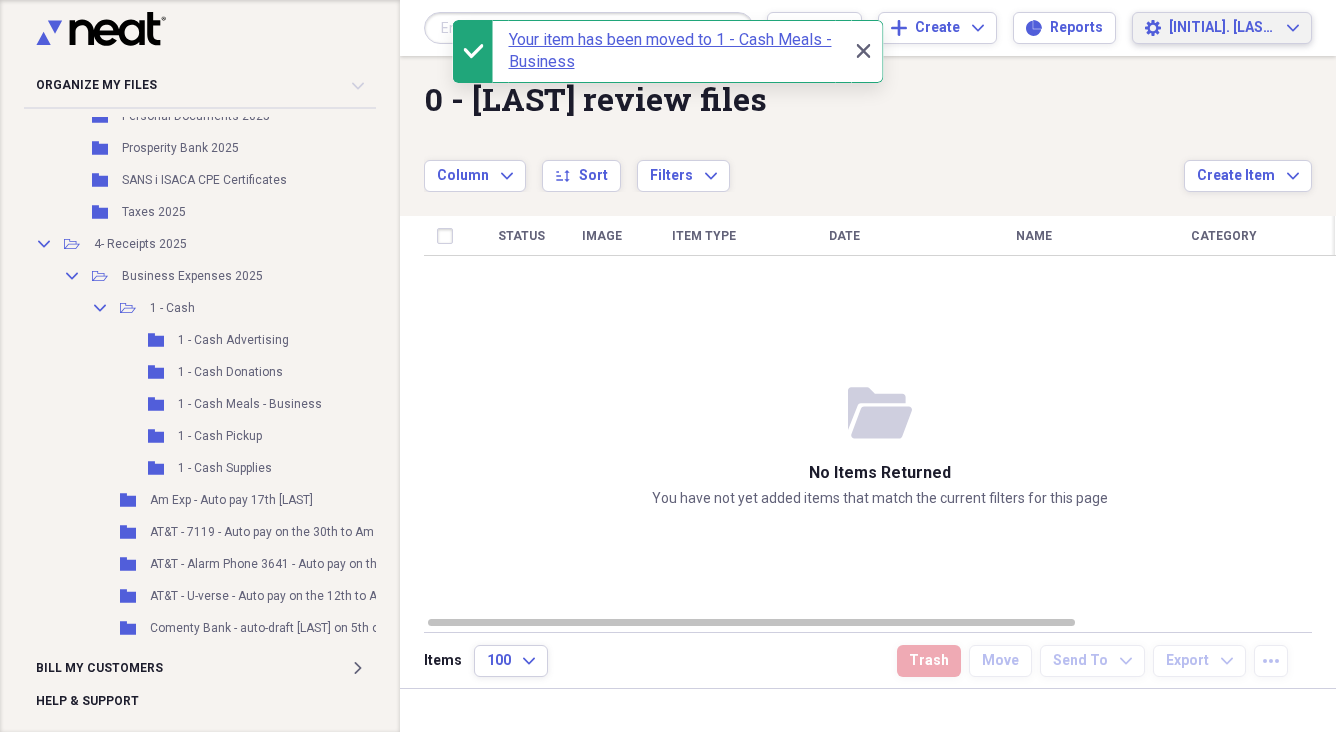 click on "[INITIAL]. [LAST]" at bounding box center [1222, 28] 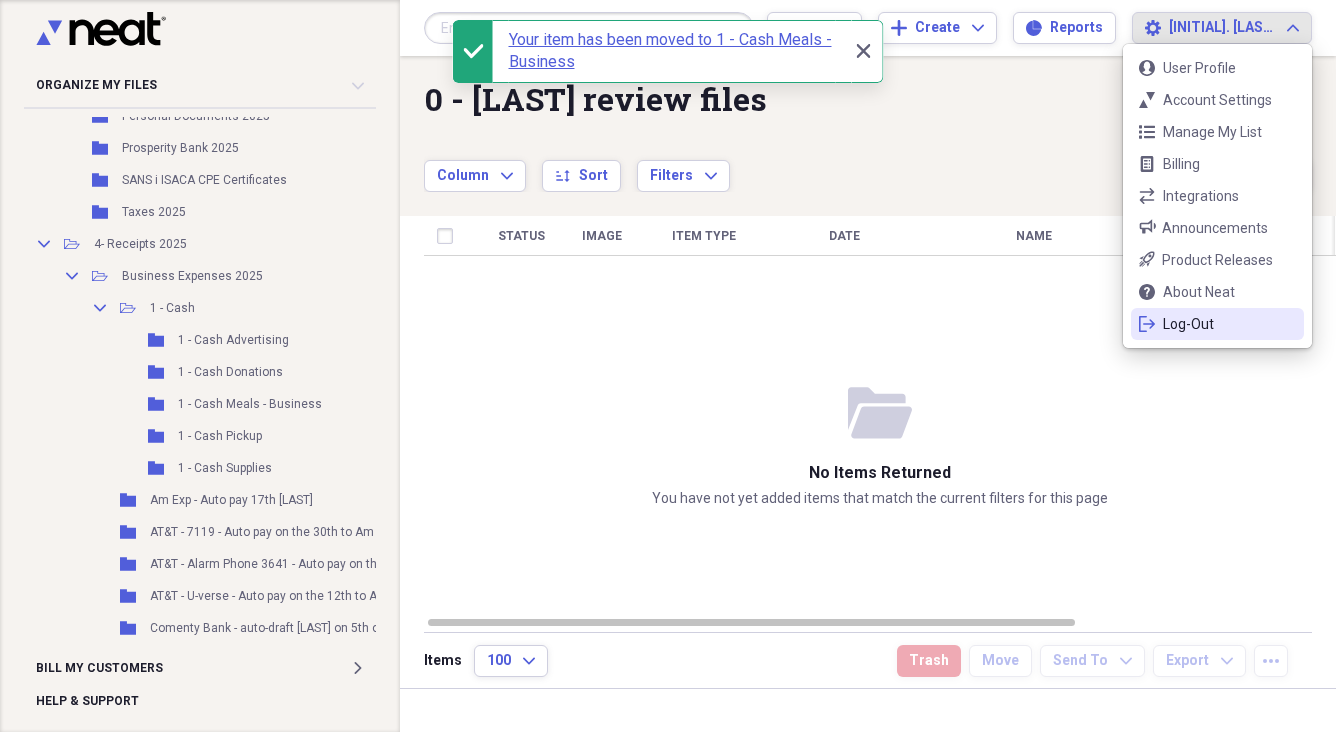 click on "logout Log-Out" at bounding box center [1217, 324] 